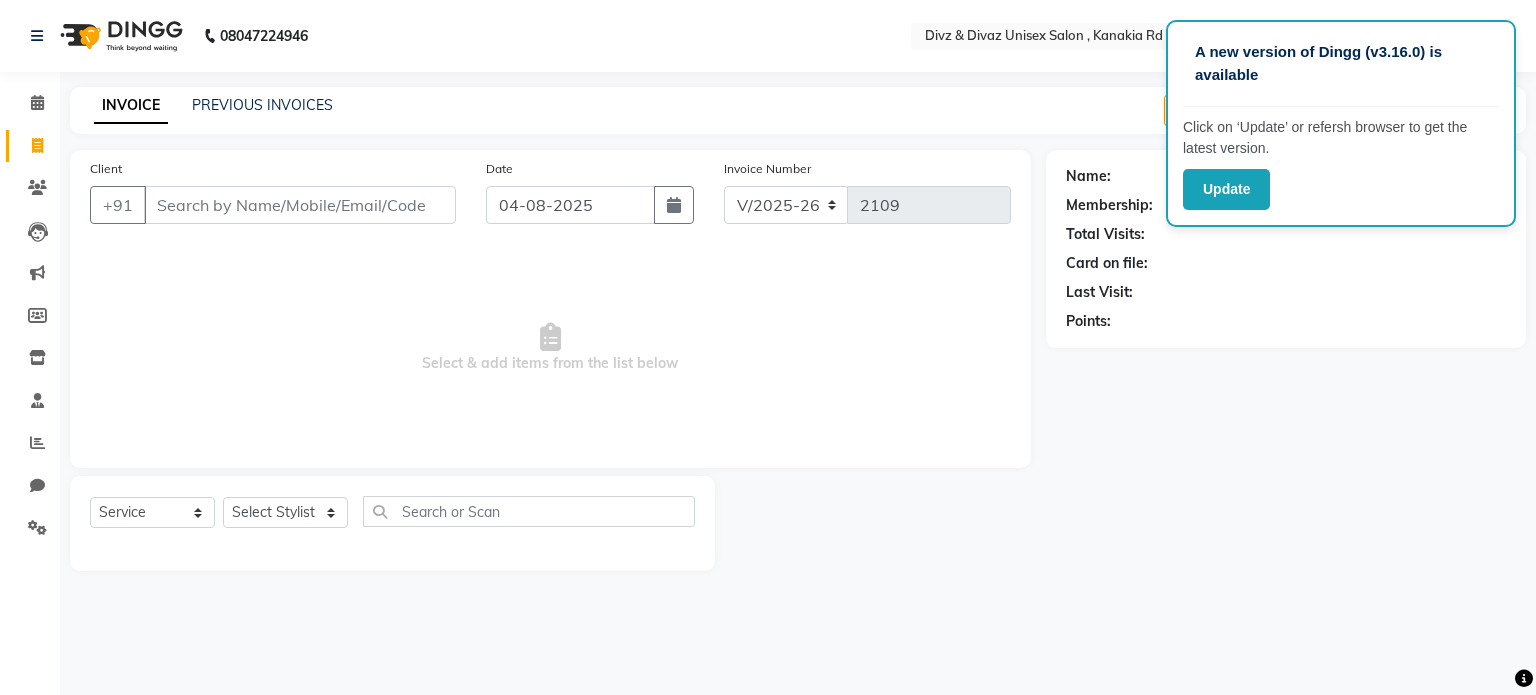 select on "7588" 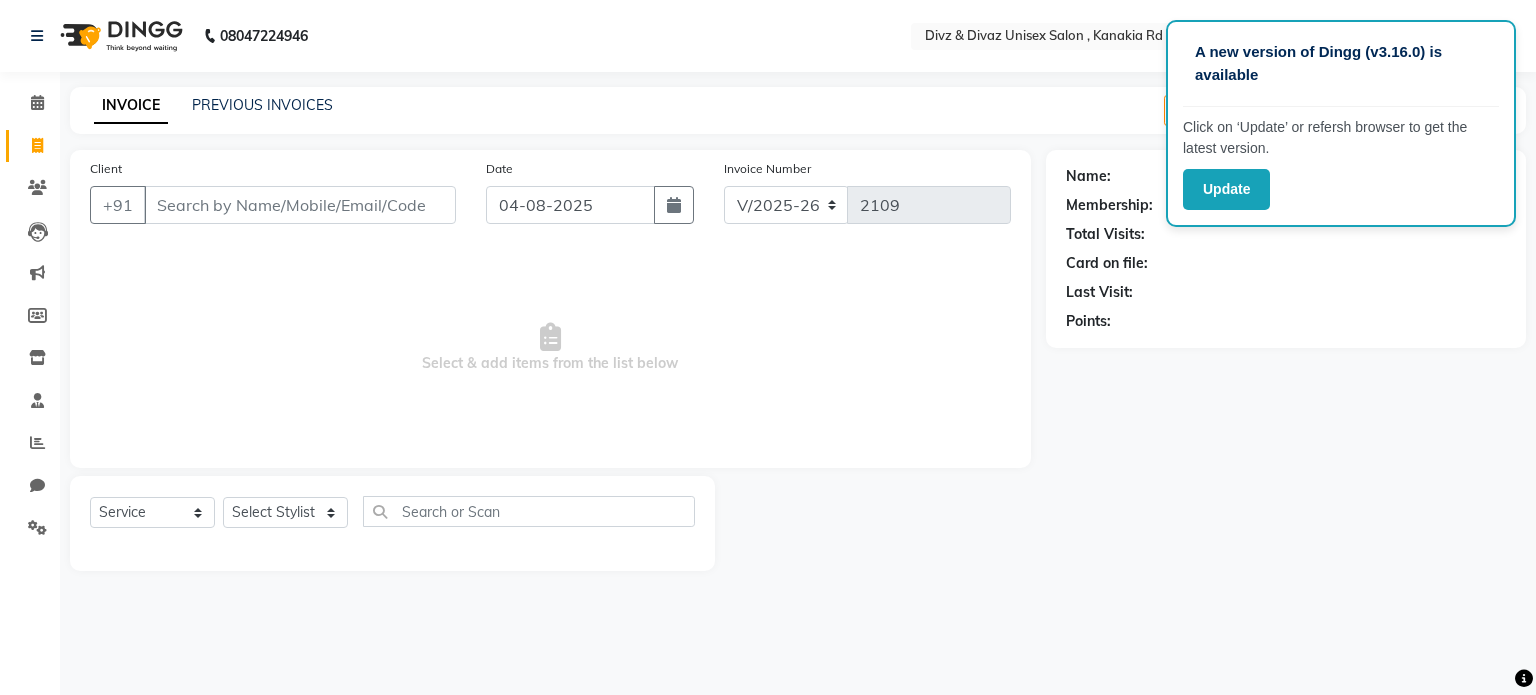 select on "service" 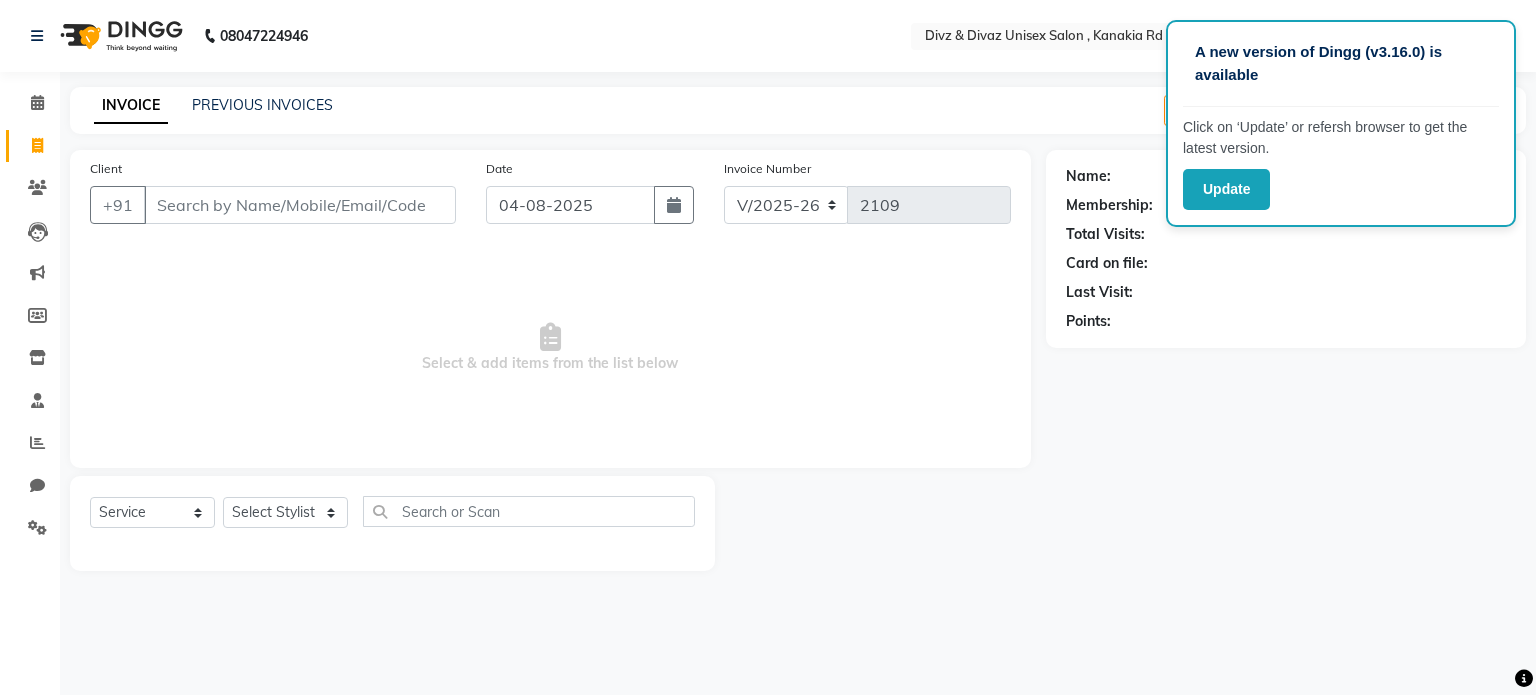 scroll, scrollTop: 0, scrollLeft: 0, axis: both 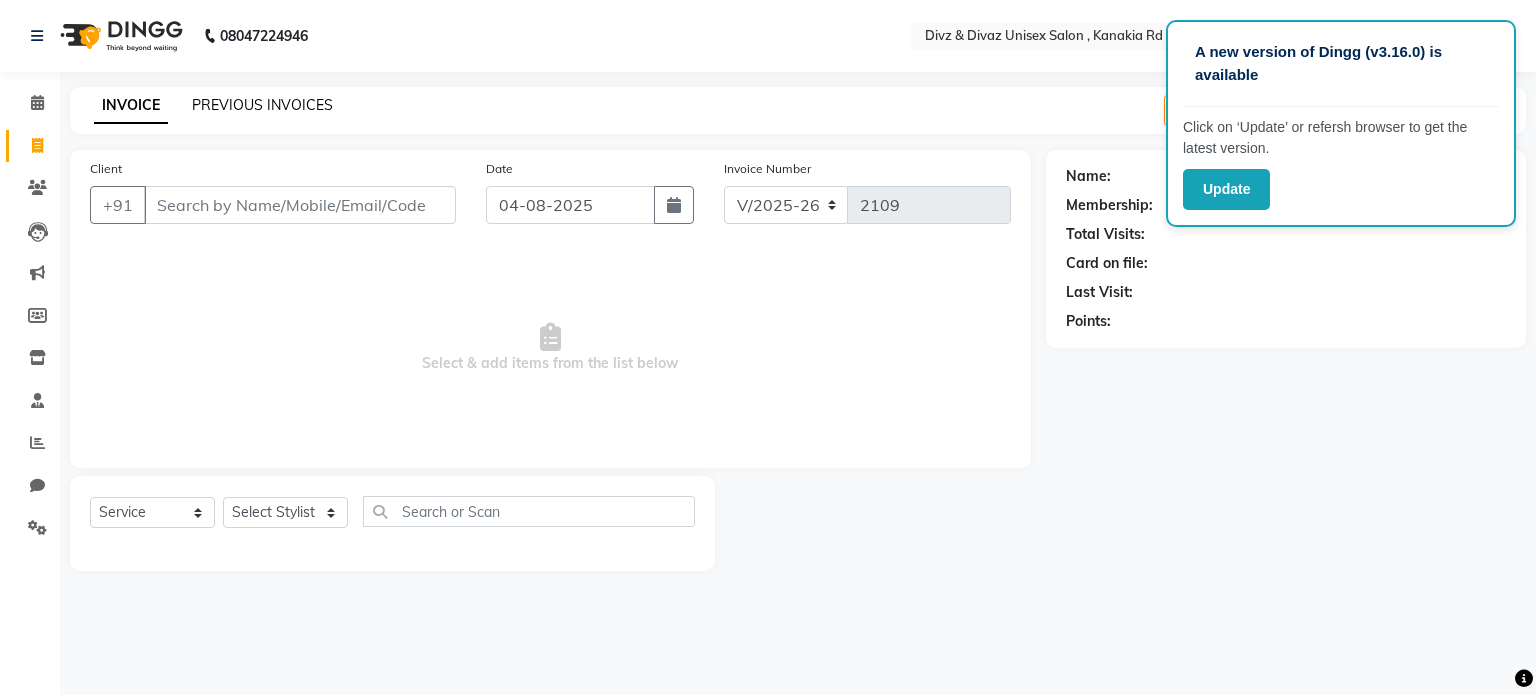 click on "PREVIOUS INVOICES" 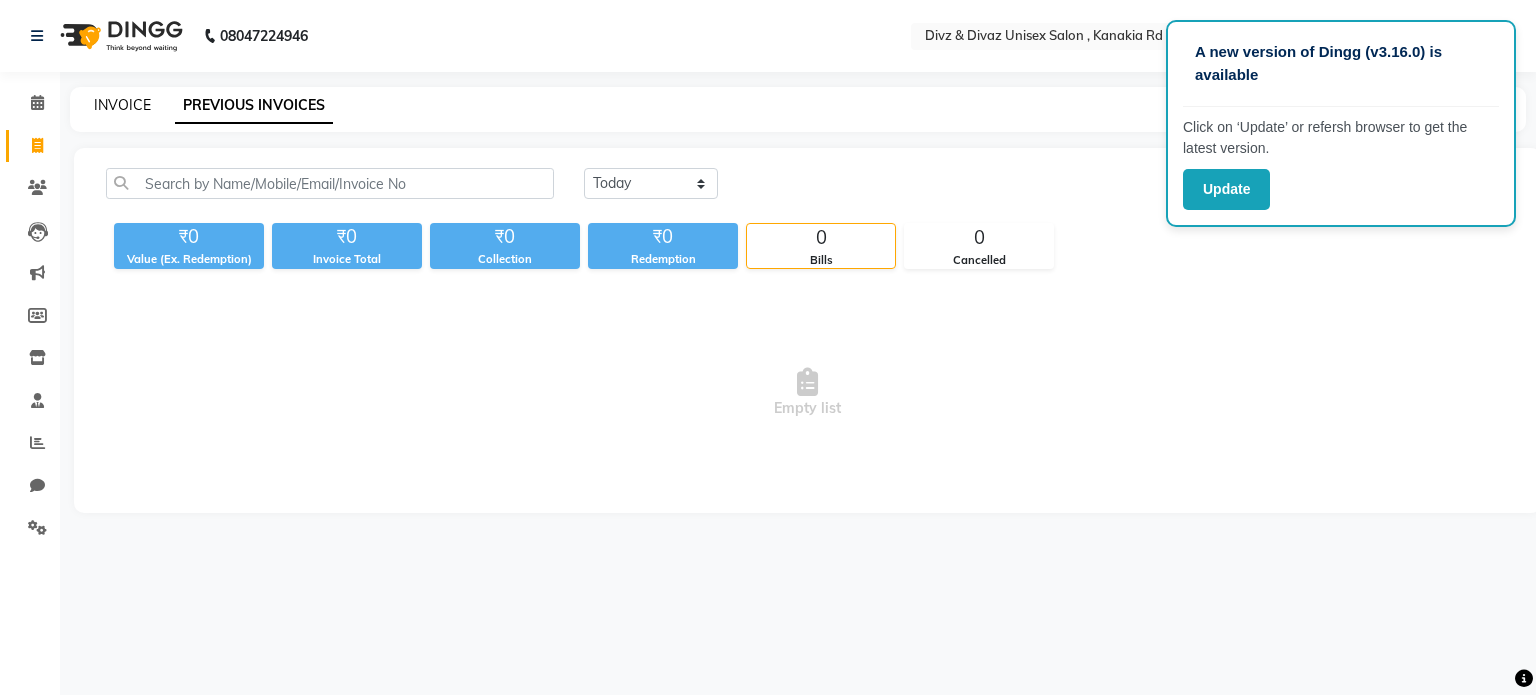 click on "INVOICE" 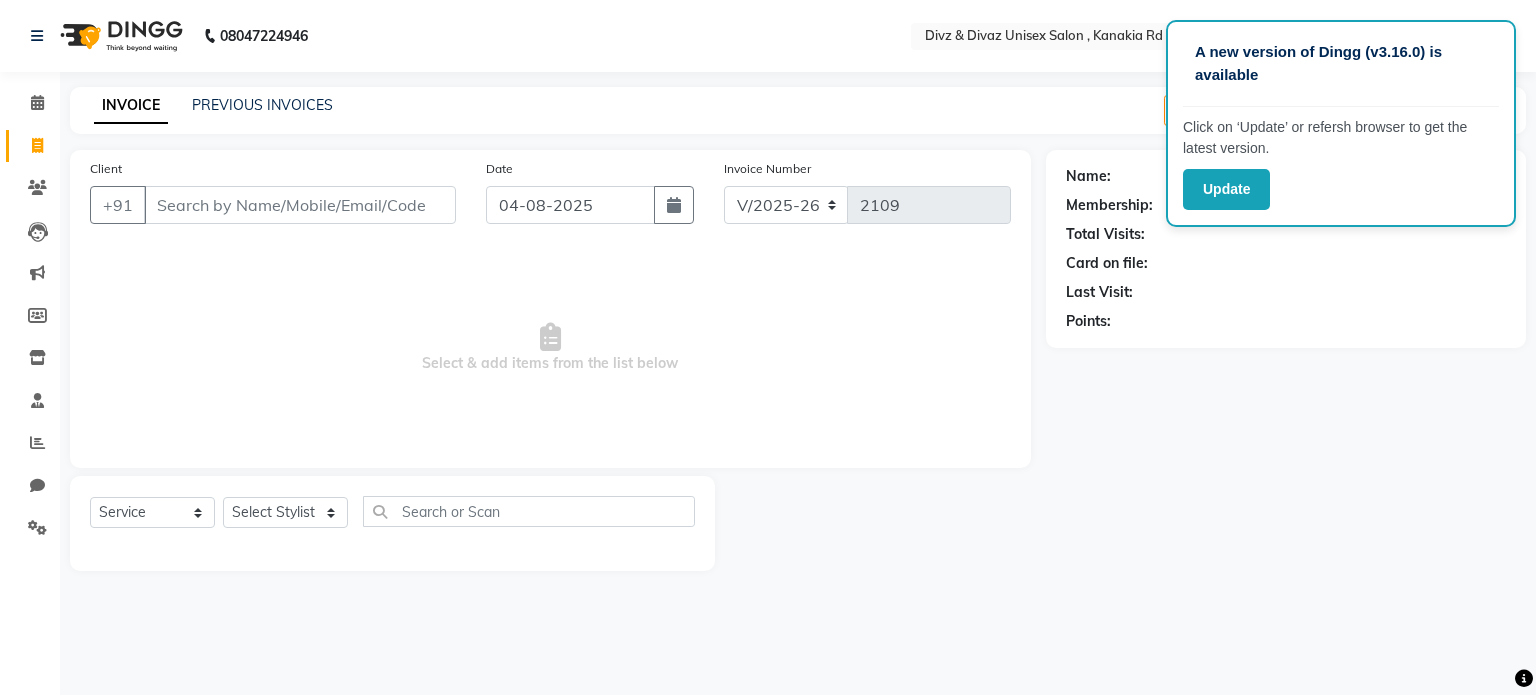click on "Client" at bounding box center (300, 205) 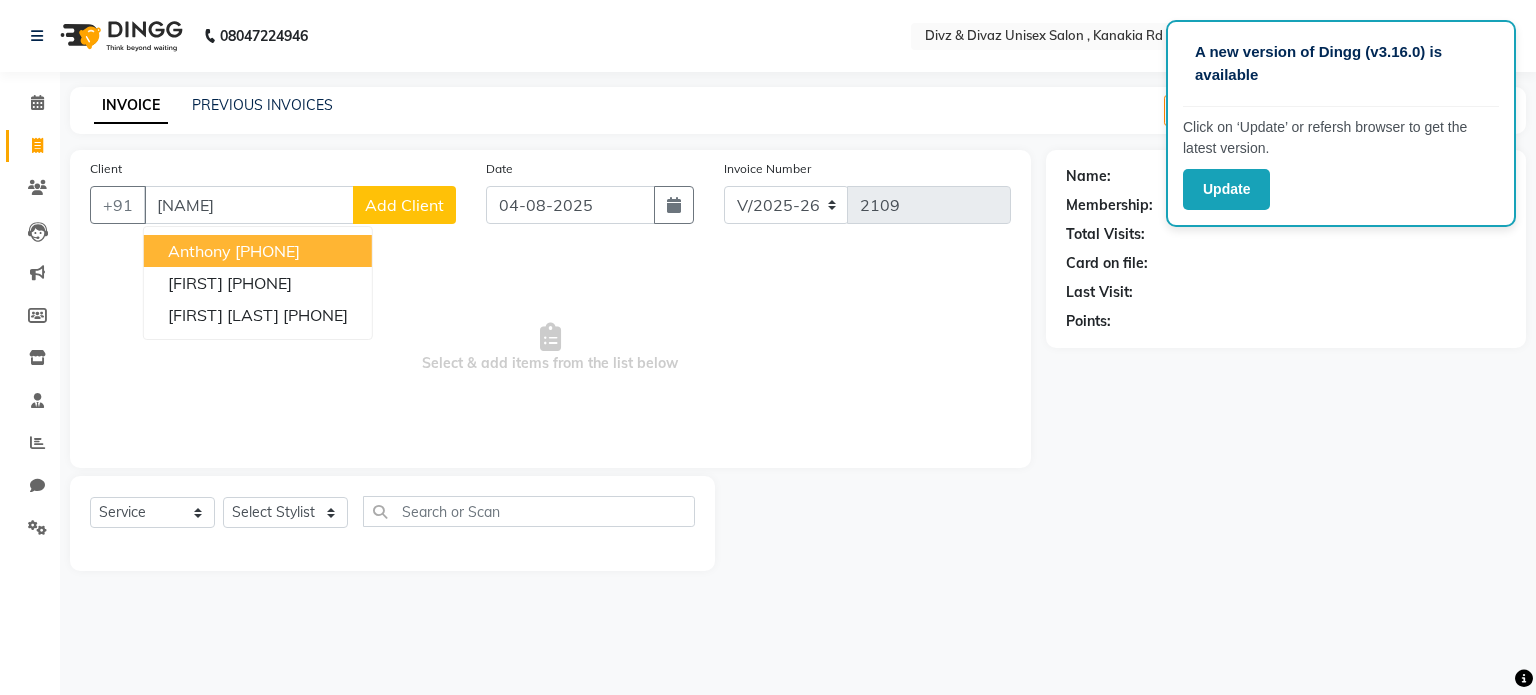 click on "9867138020" at bounding box center (267, 251) 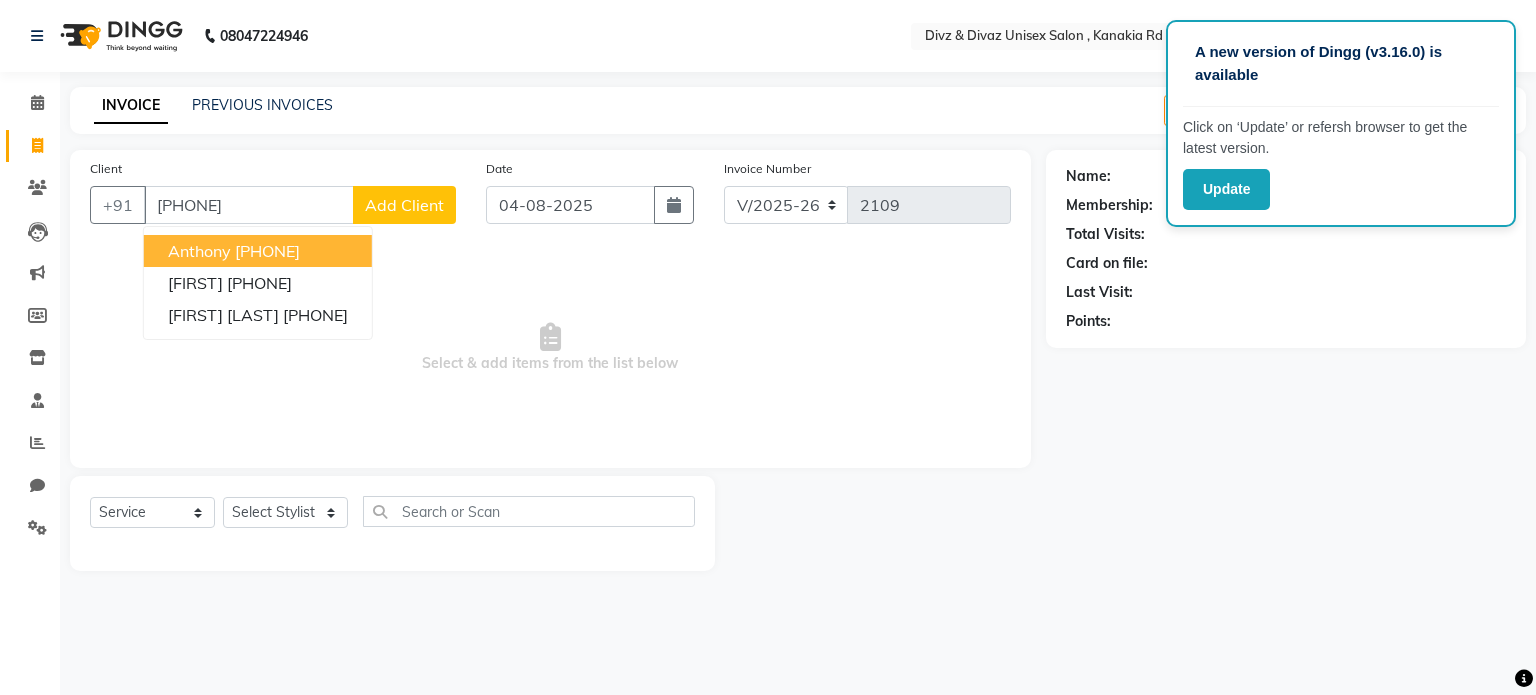 type on "9867138020" 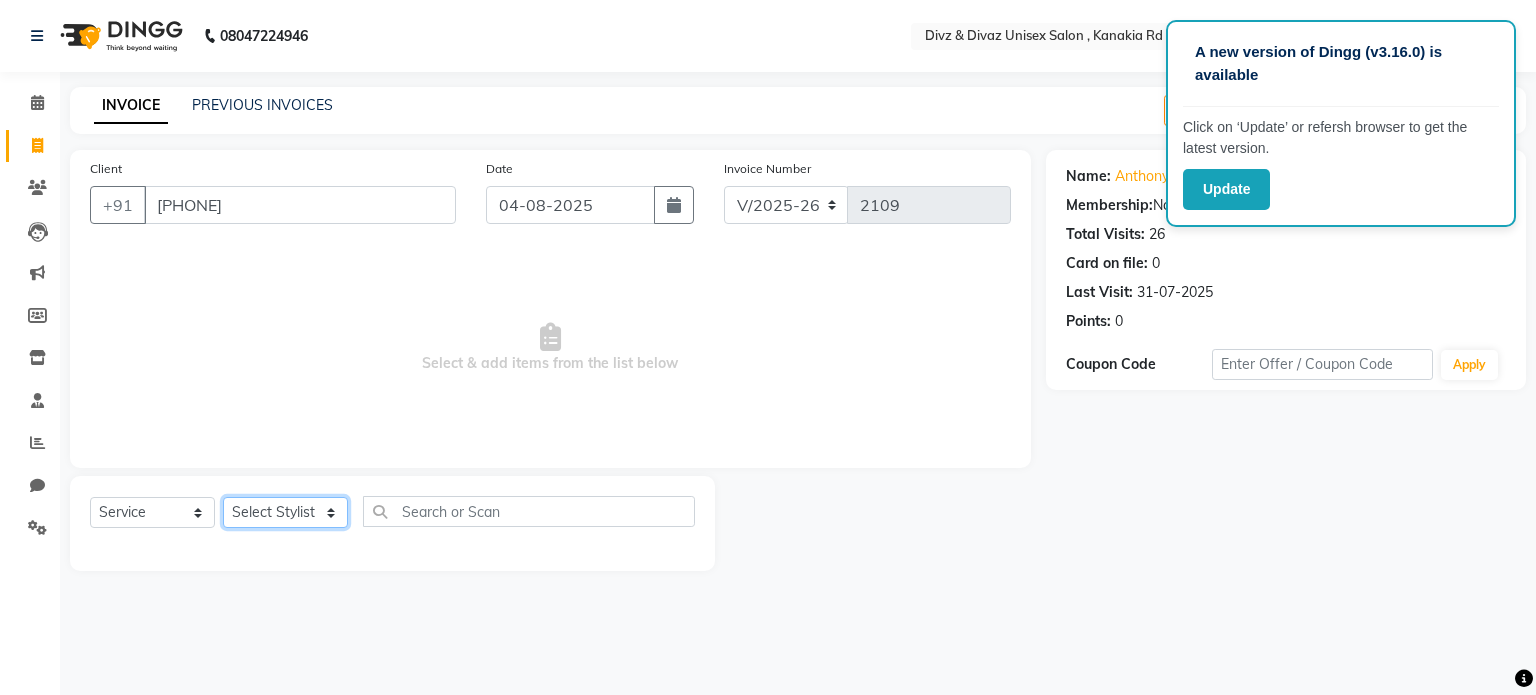 click on "Select Stylist Divyanshu Kailash  Prem ravina shabeer" 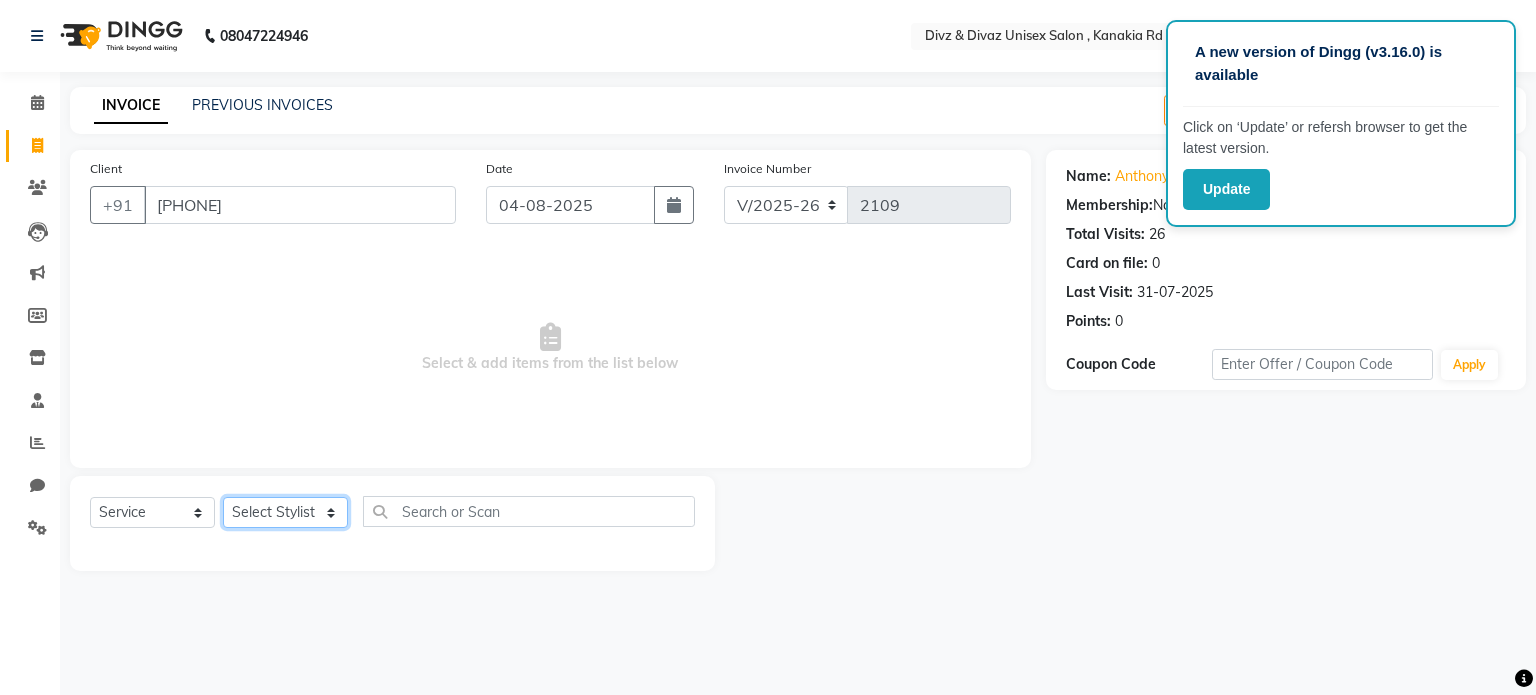 select on "67195" 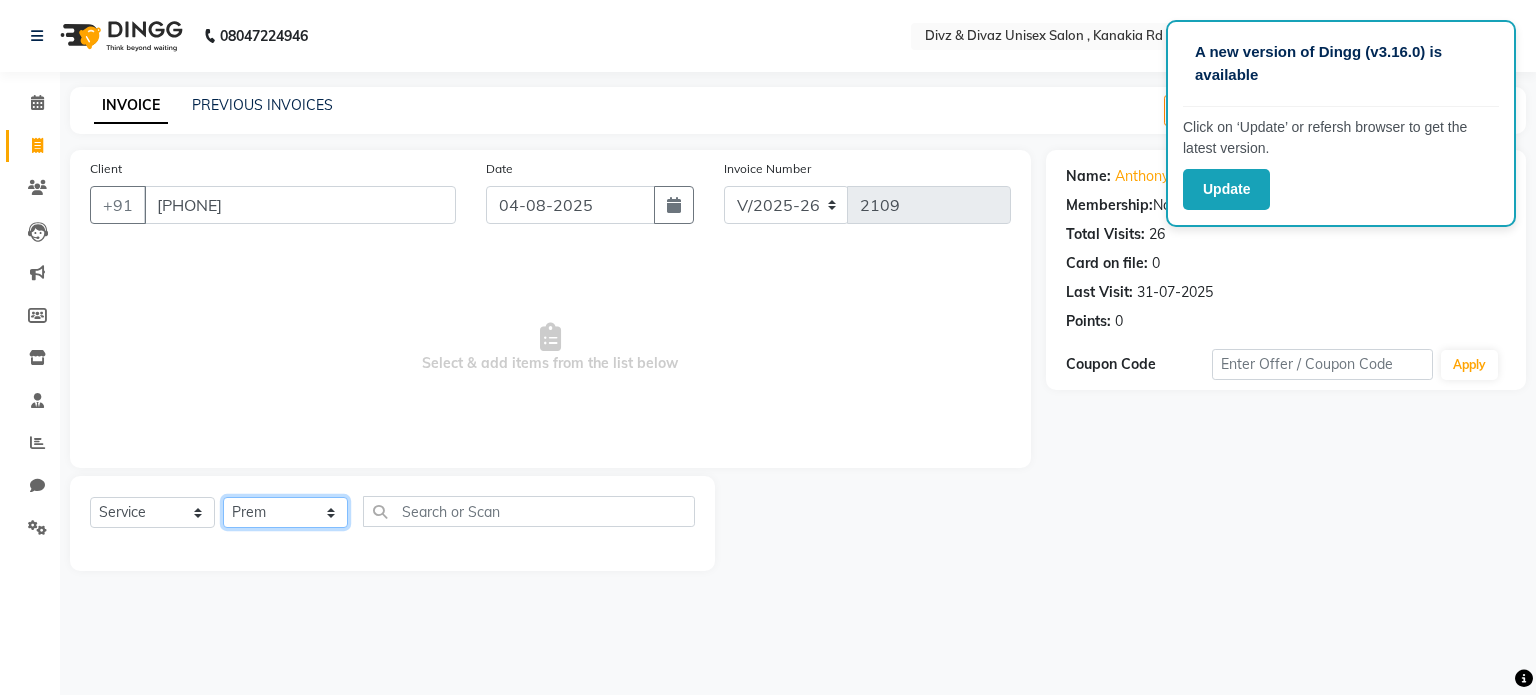 click on "Select Stylist Divyanshu Kailash  Prem ravina shabeer" 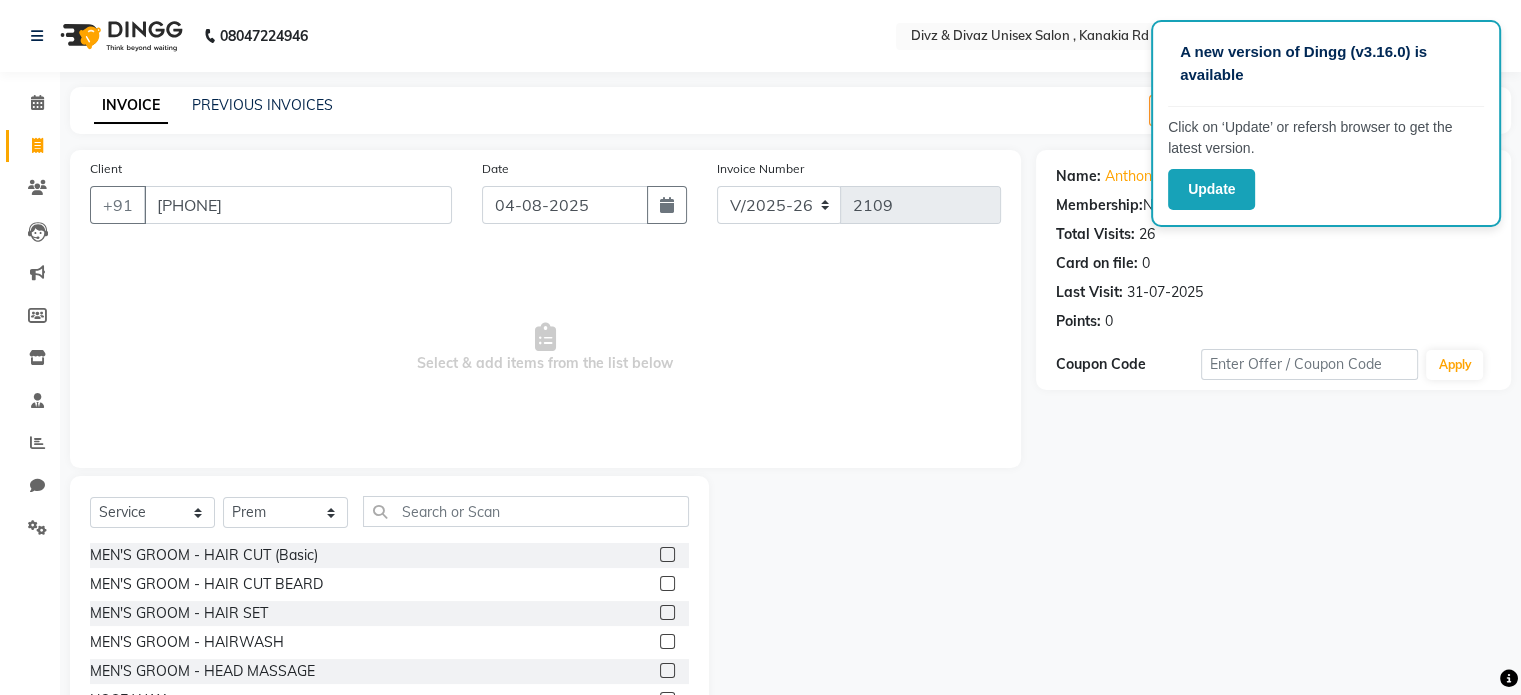 click 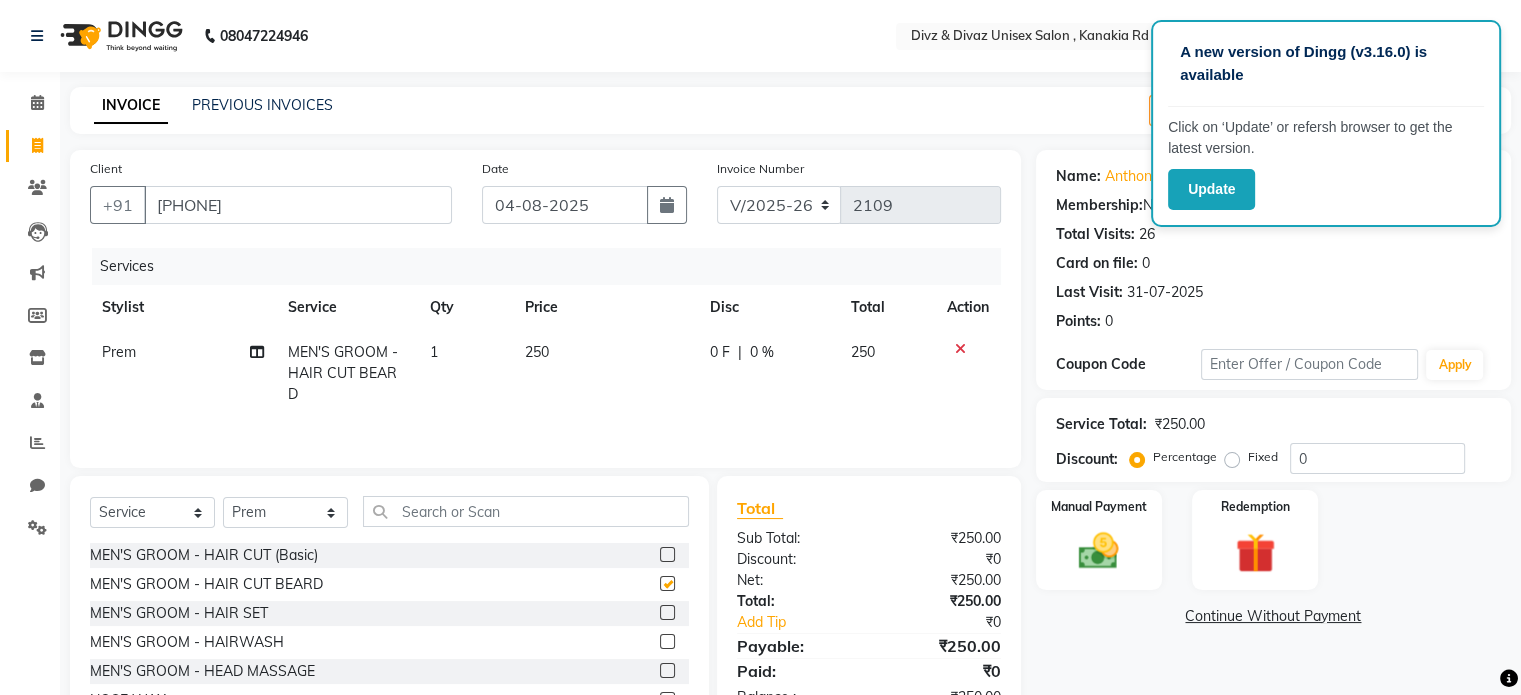checkbox on "false" 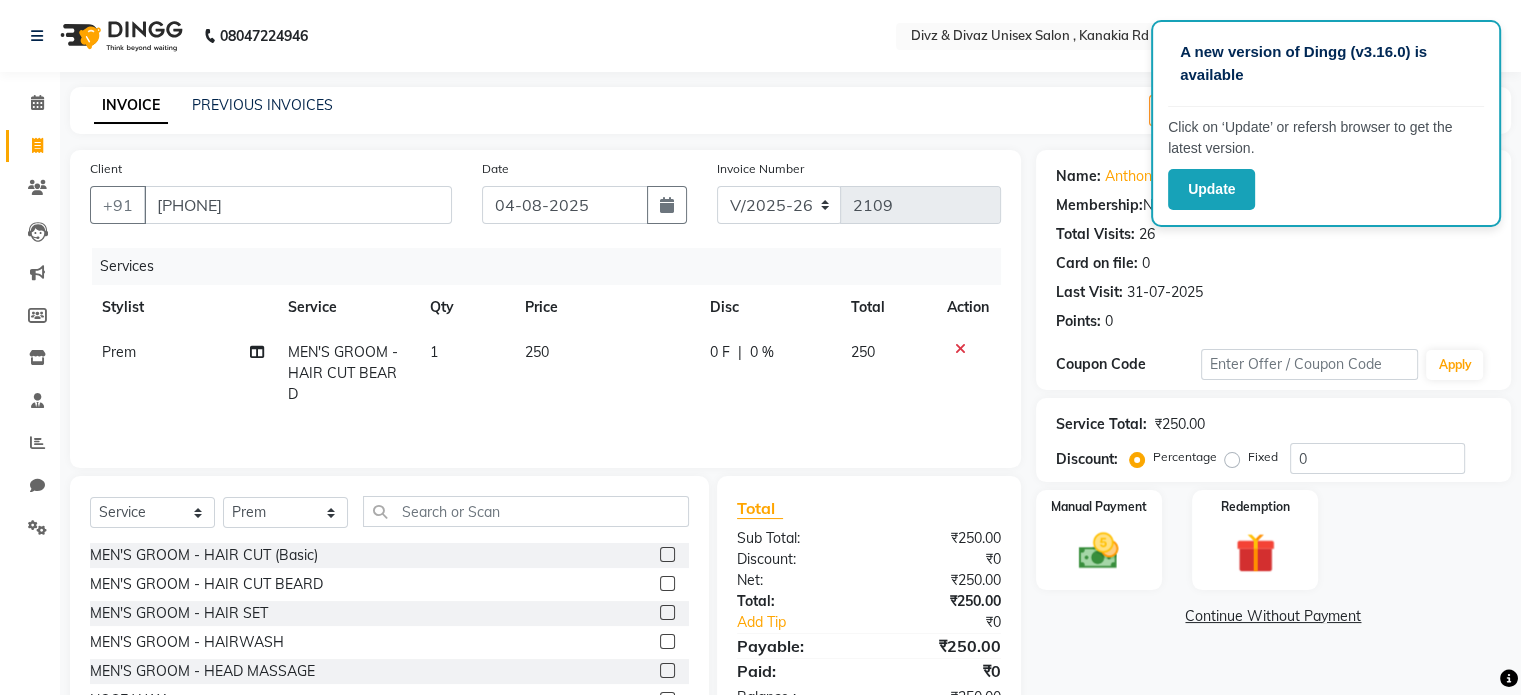click on "250" 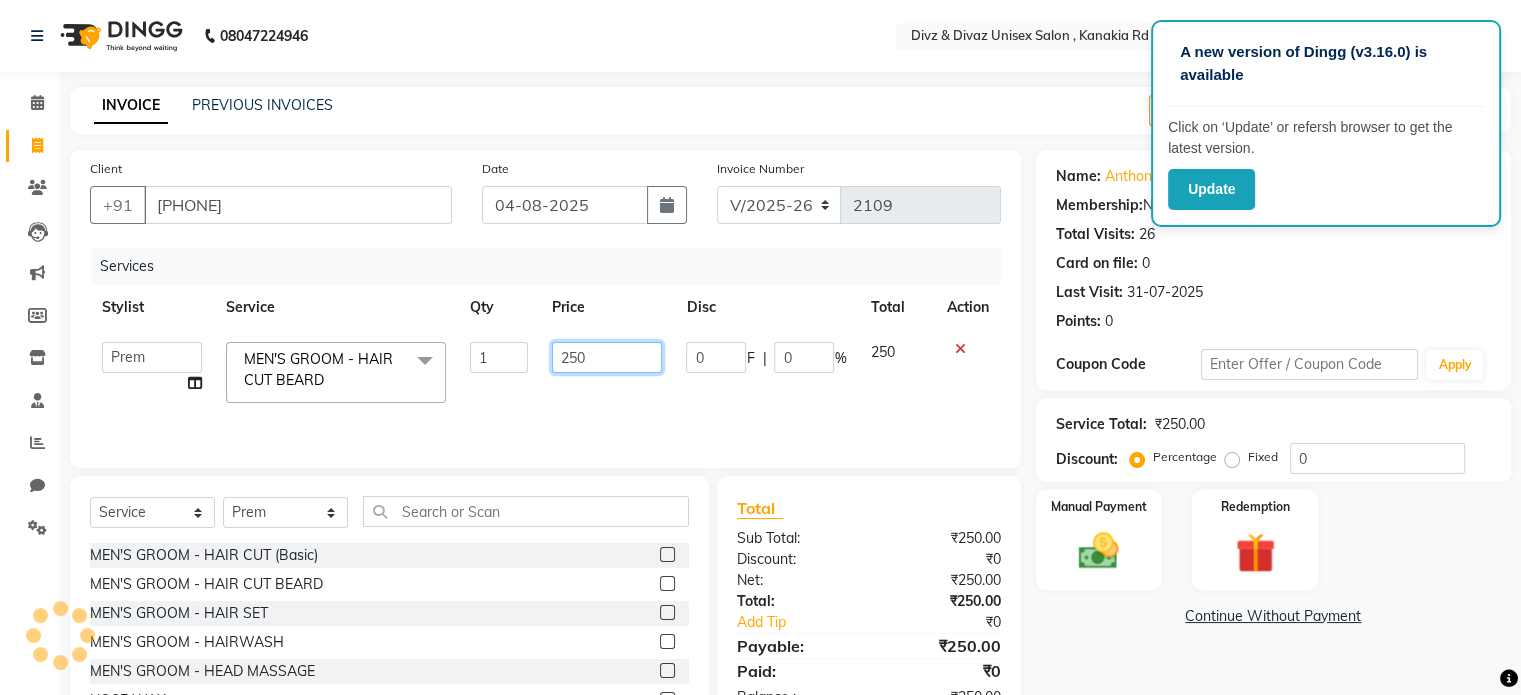 click on "250" 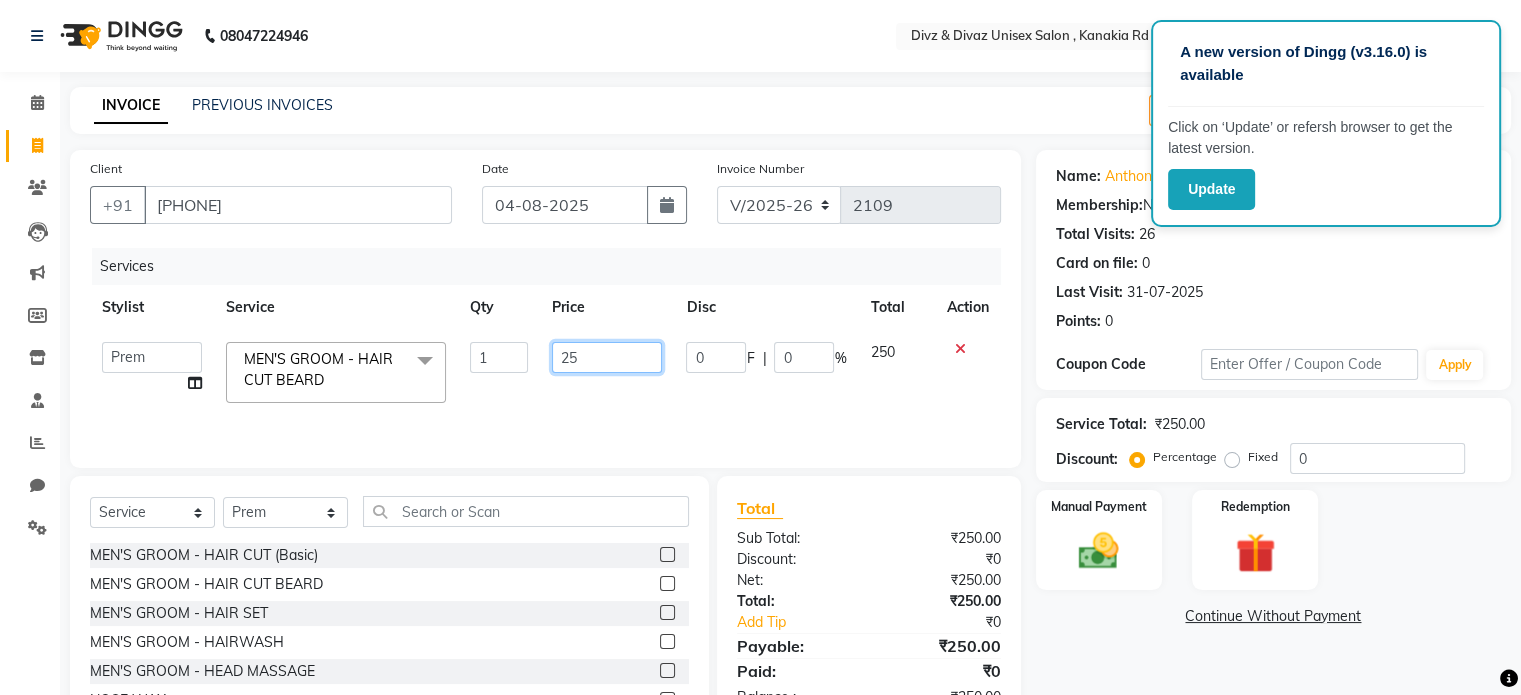 type on "2" 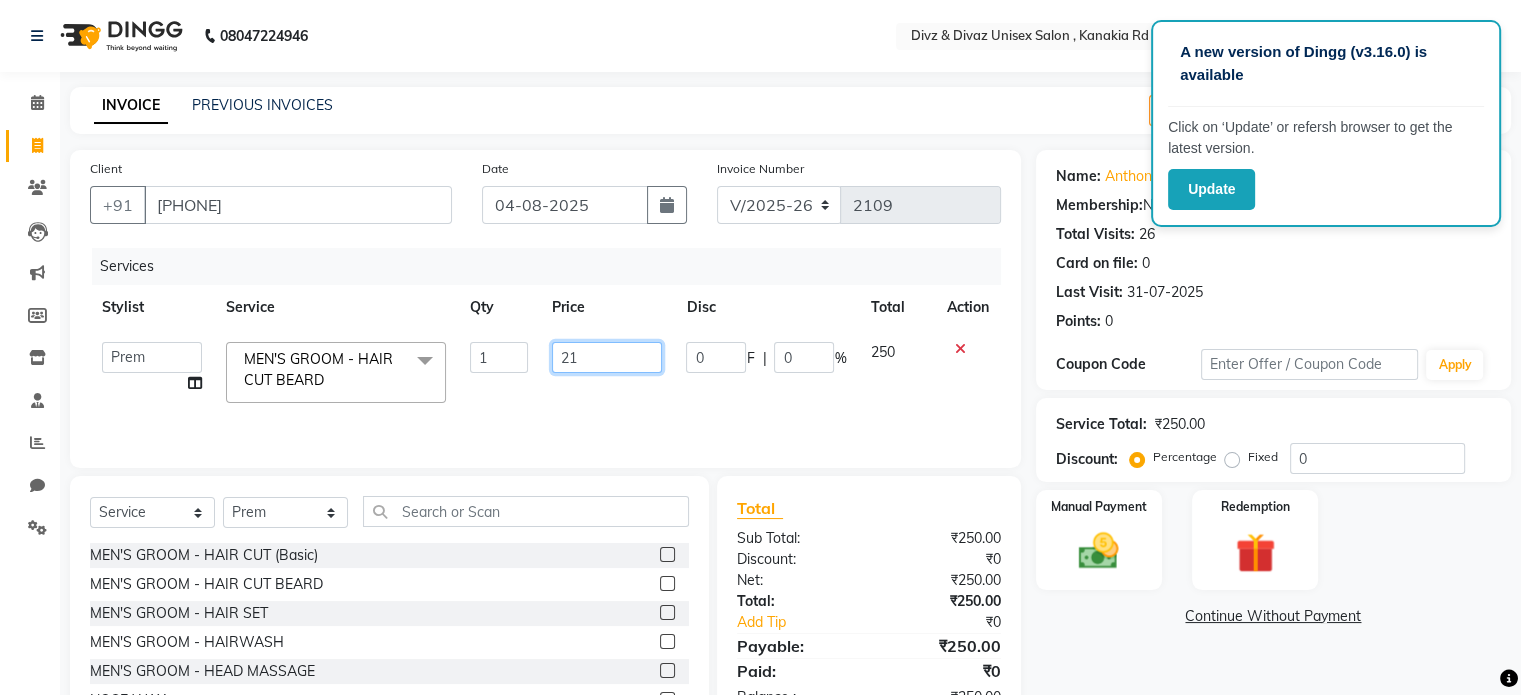 type on "210" 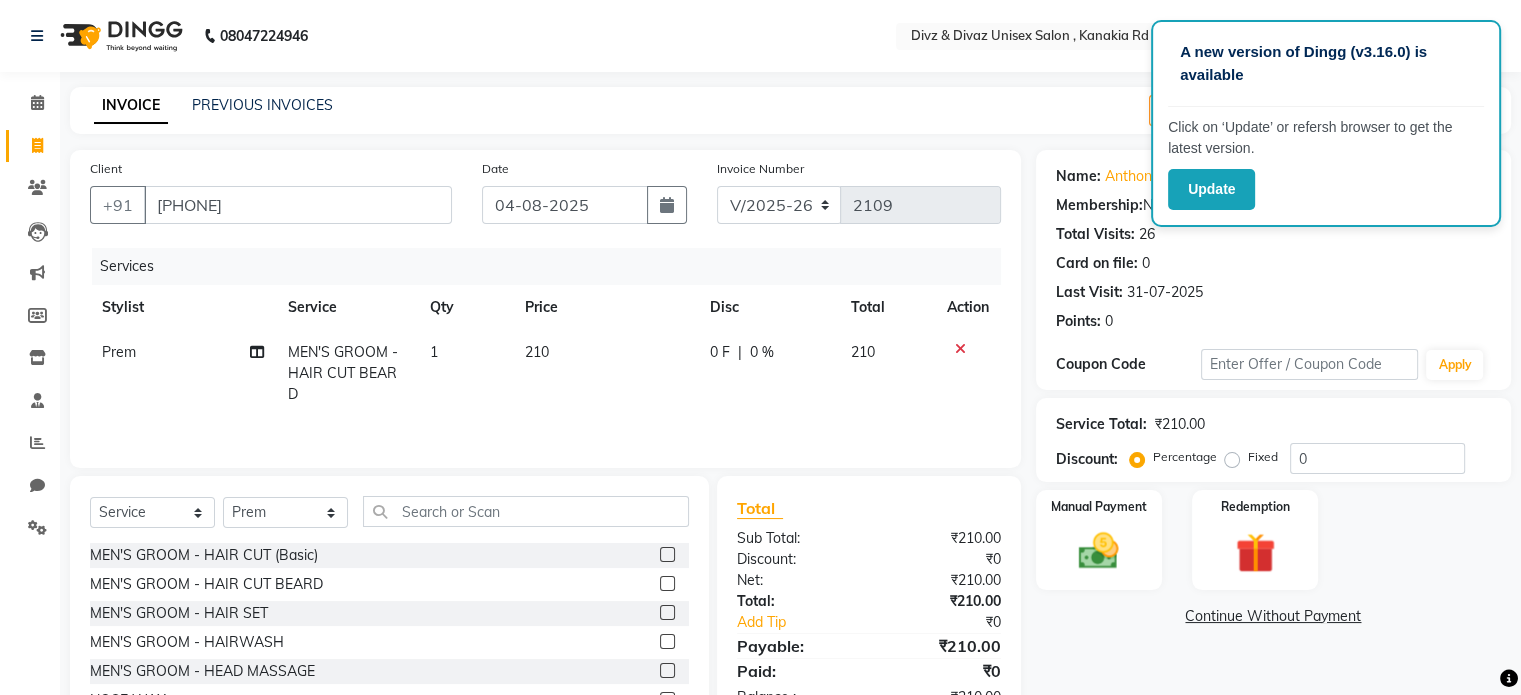 click on "210" 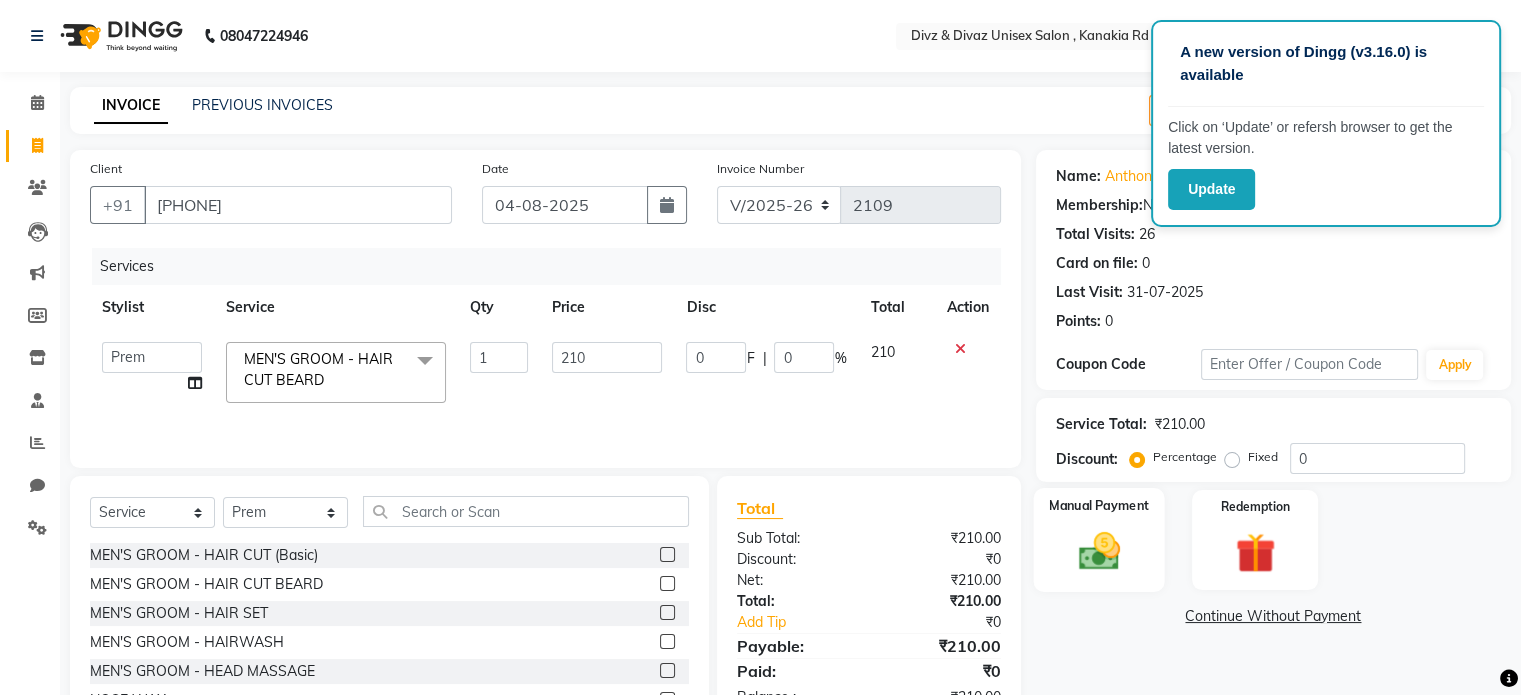 click 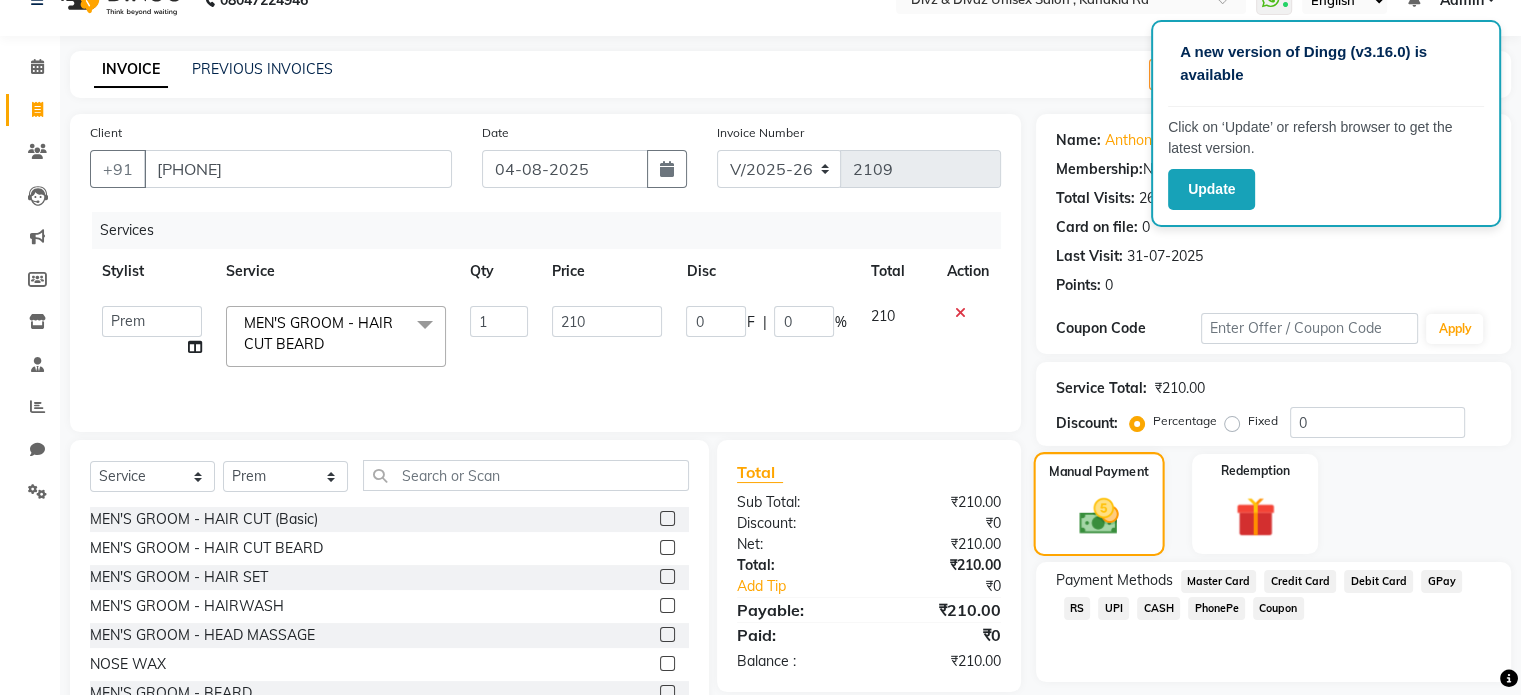 scroll, scrollTop: 40, scrollLeft: 0, axis: vertical 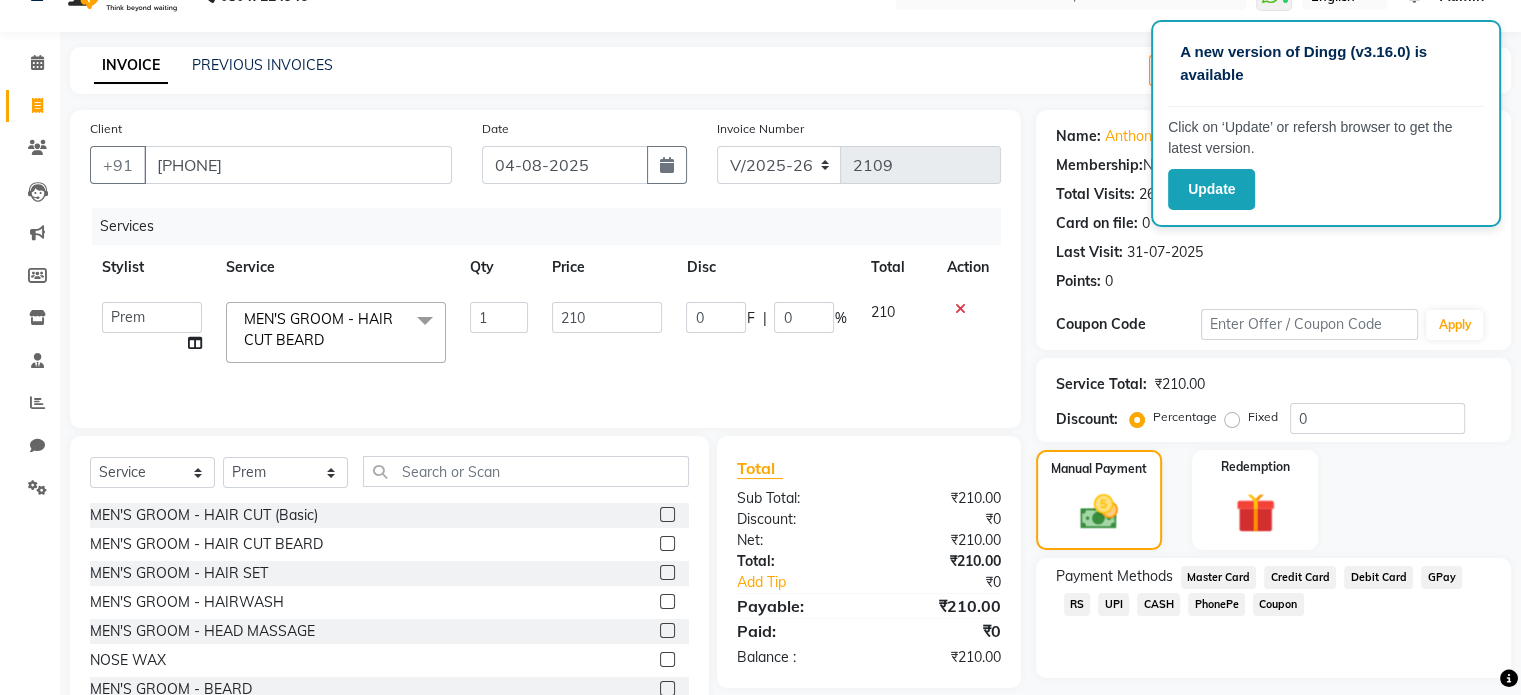 click on "UPI" 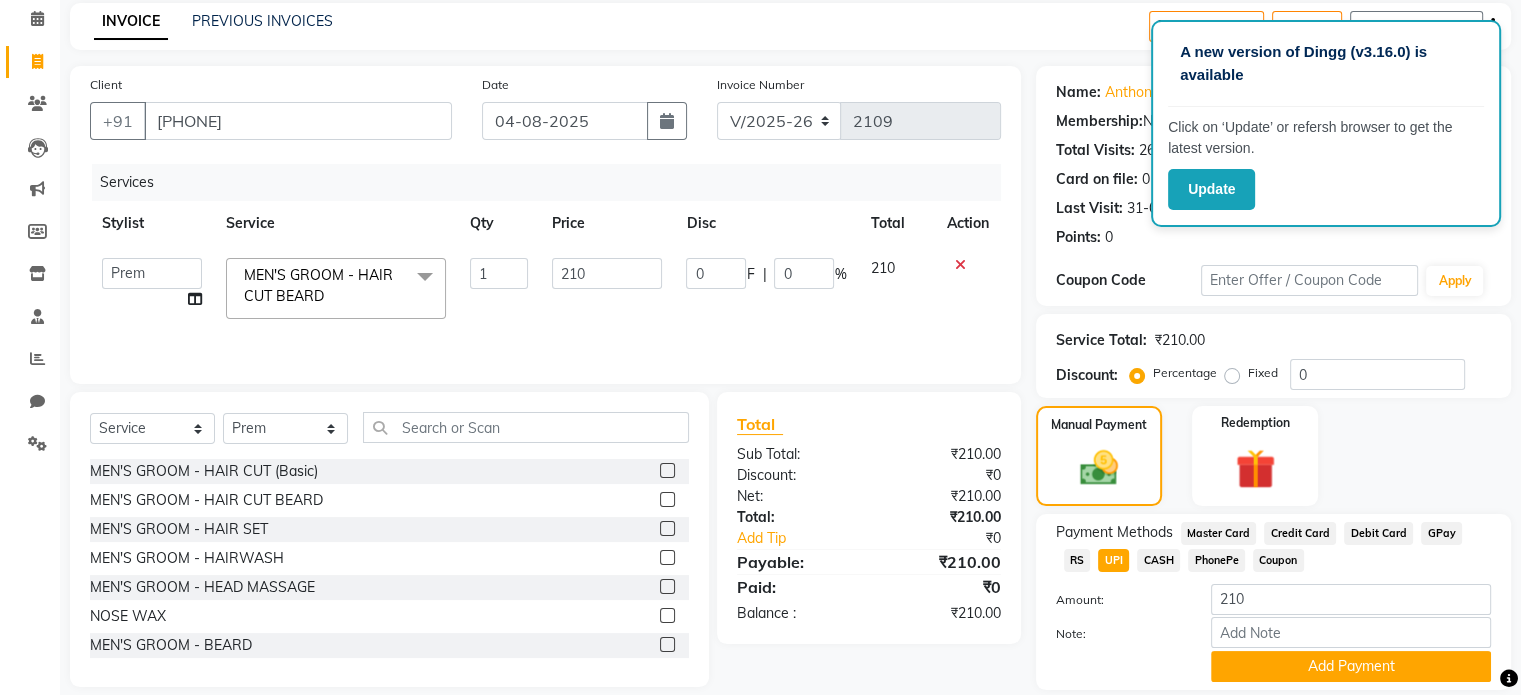 scroll, scrollTop: 120, scrollLeft: 0, axis: vertical 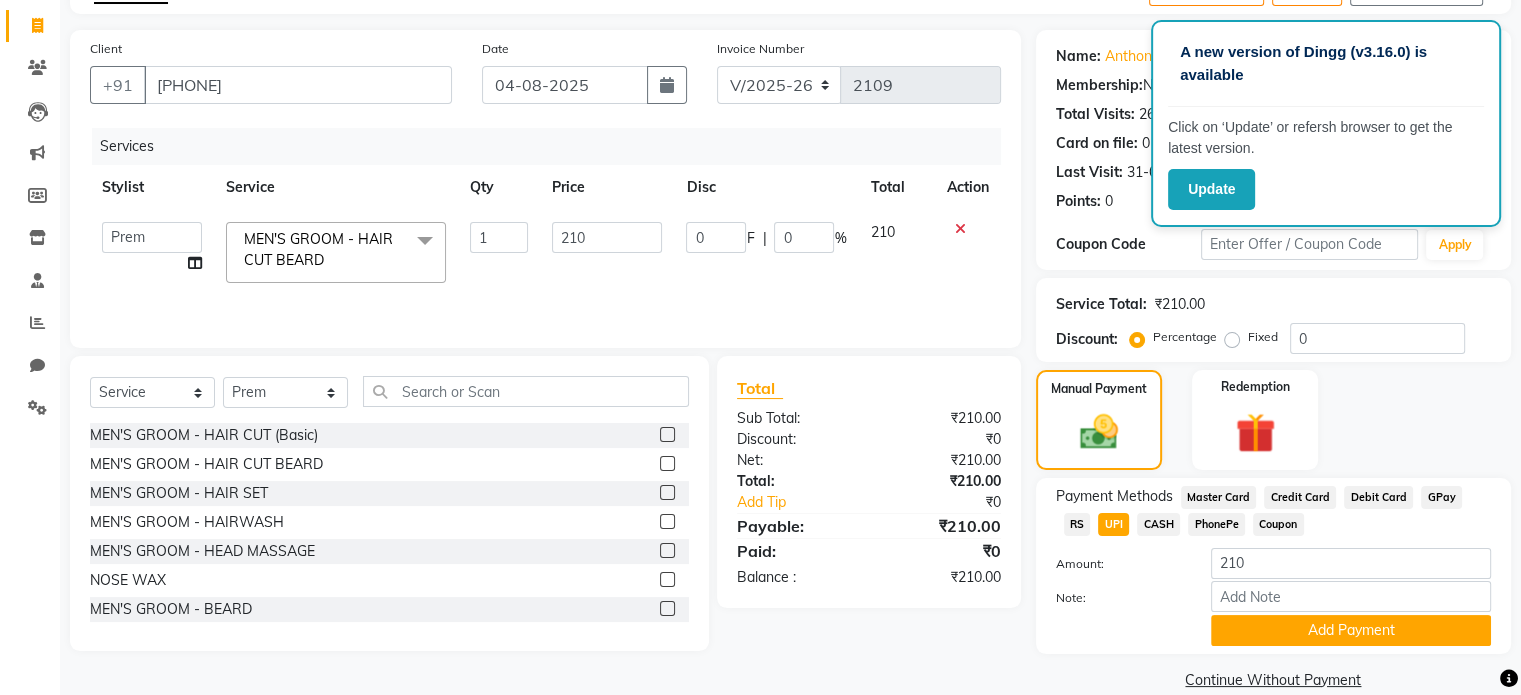 click on "Payment Methods  Master Card   Credit Card   Debit Card   GPay   RS   UPI   CASH   PhonePe   Coupon  Amount: 210 Note: Add Payment" 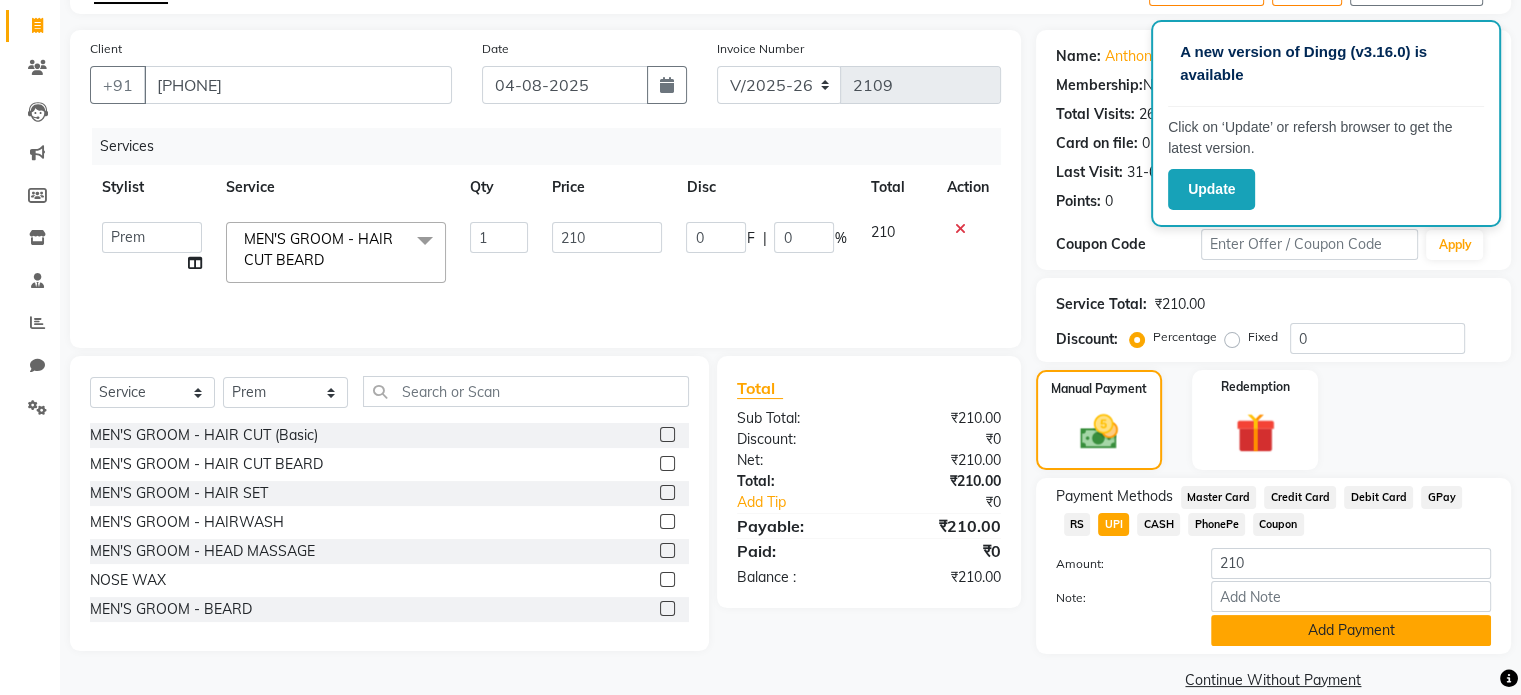 click on "Add Payment" 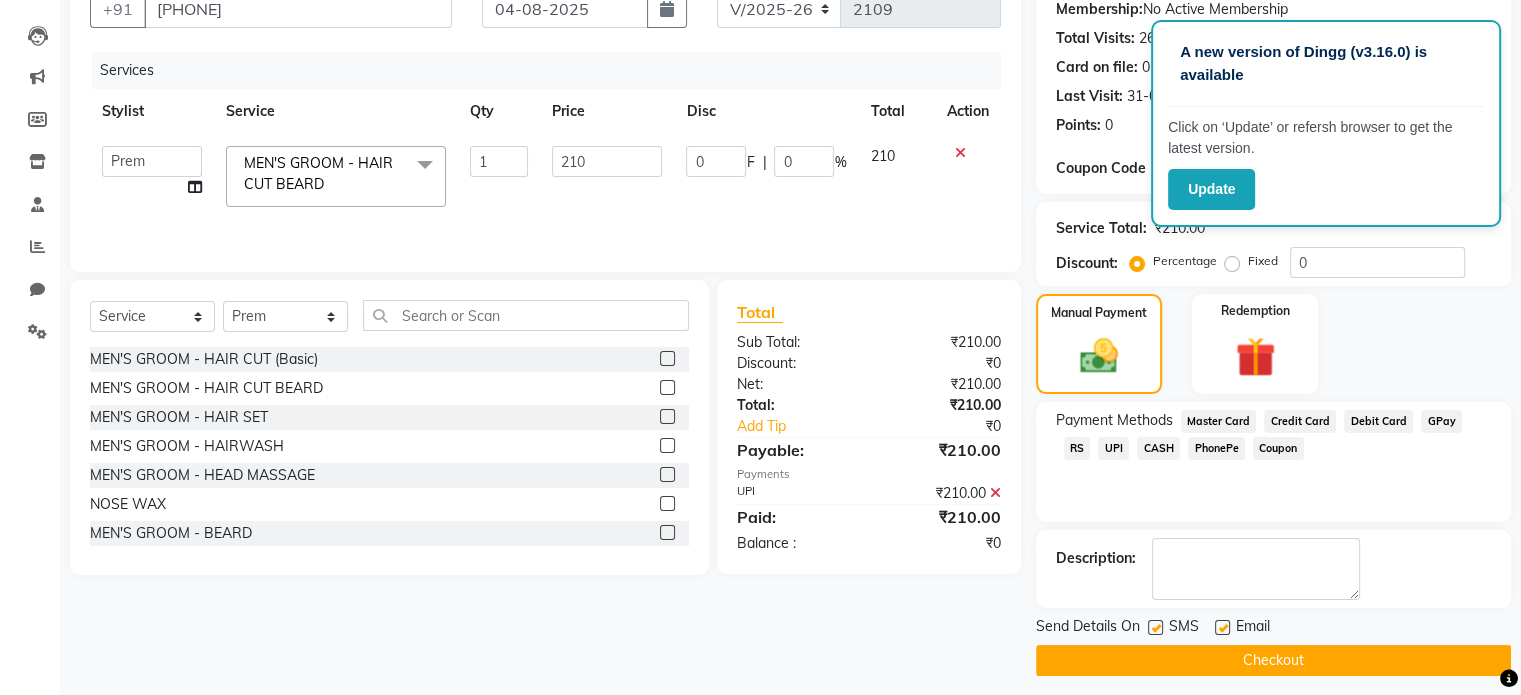 scroll, scrollTop: 200, scrollLeft: 0, axis: vertical 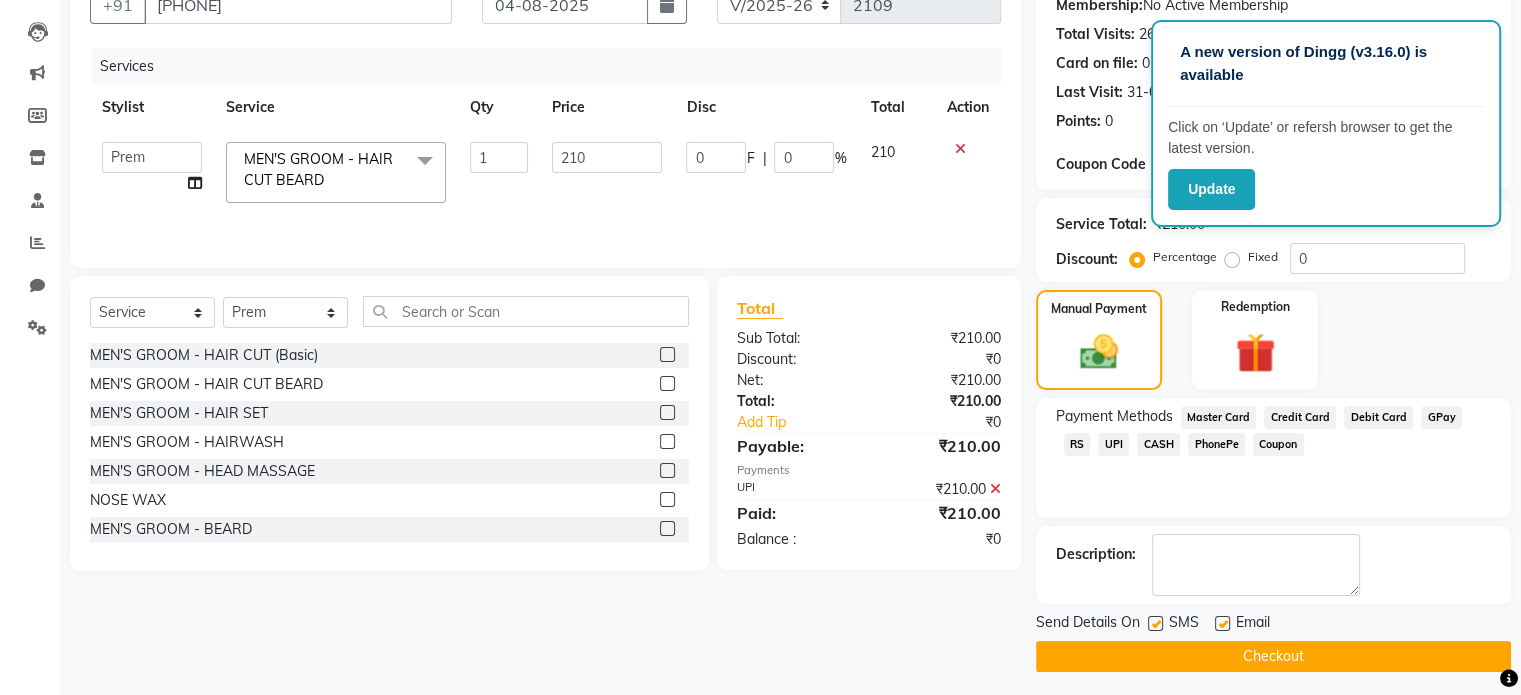 click on "Send Details On SMS Email  Checkout" 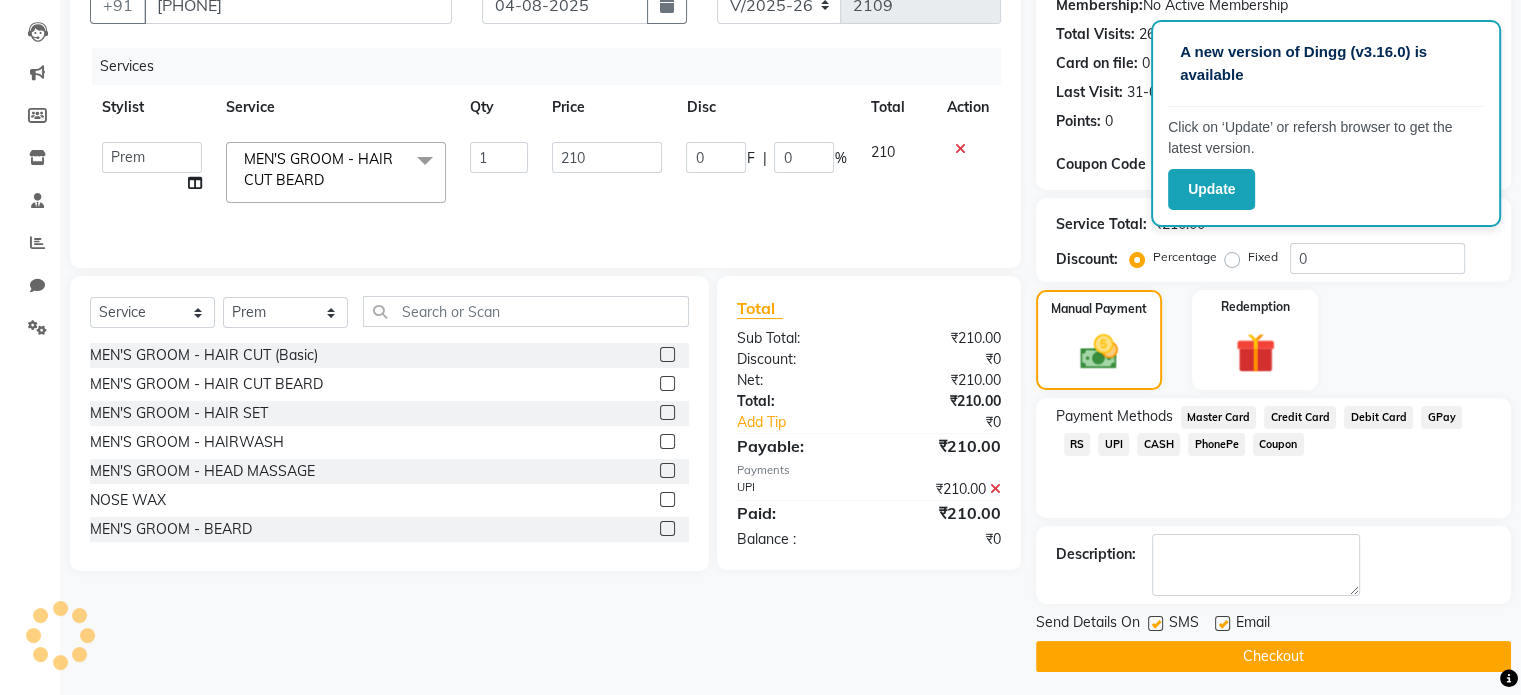 click on "Checkout" 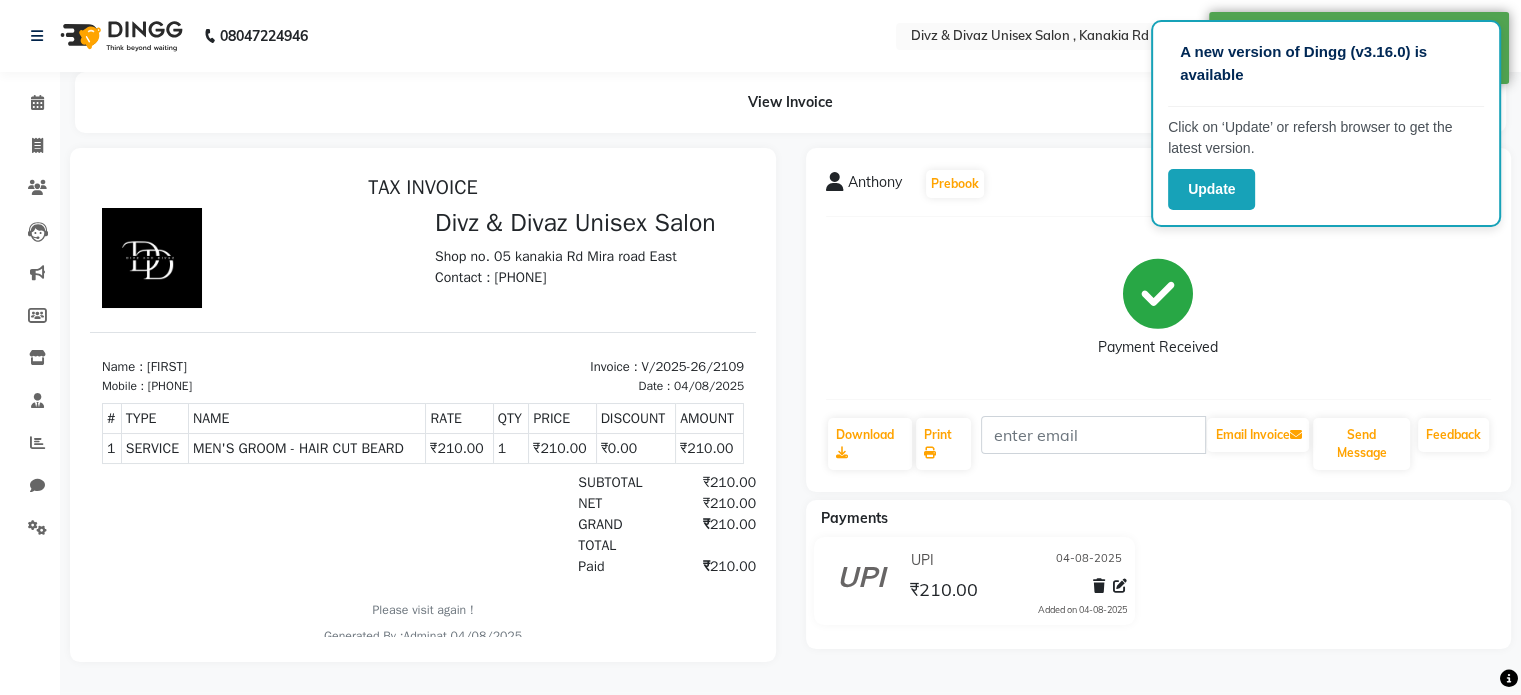 scroll, scrollTop: 0, scrollLeft: 0, axis: both 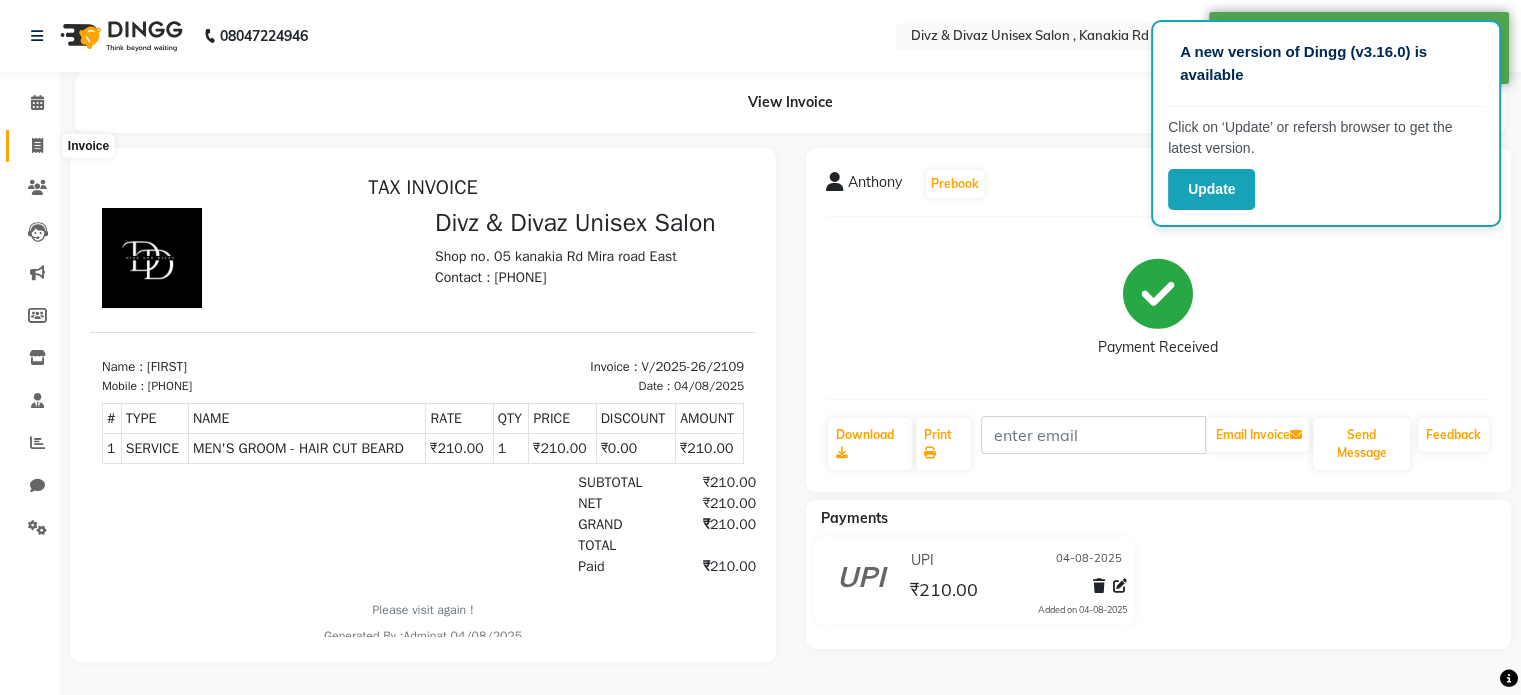 click 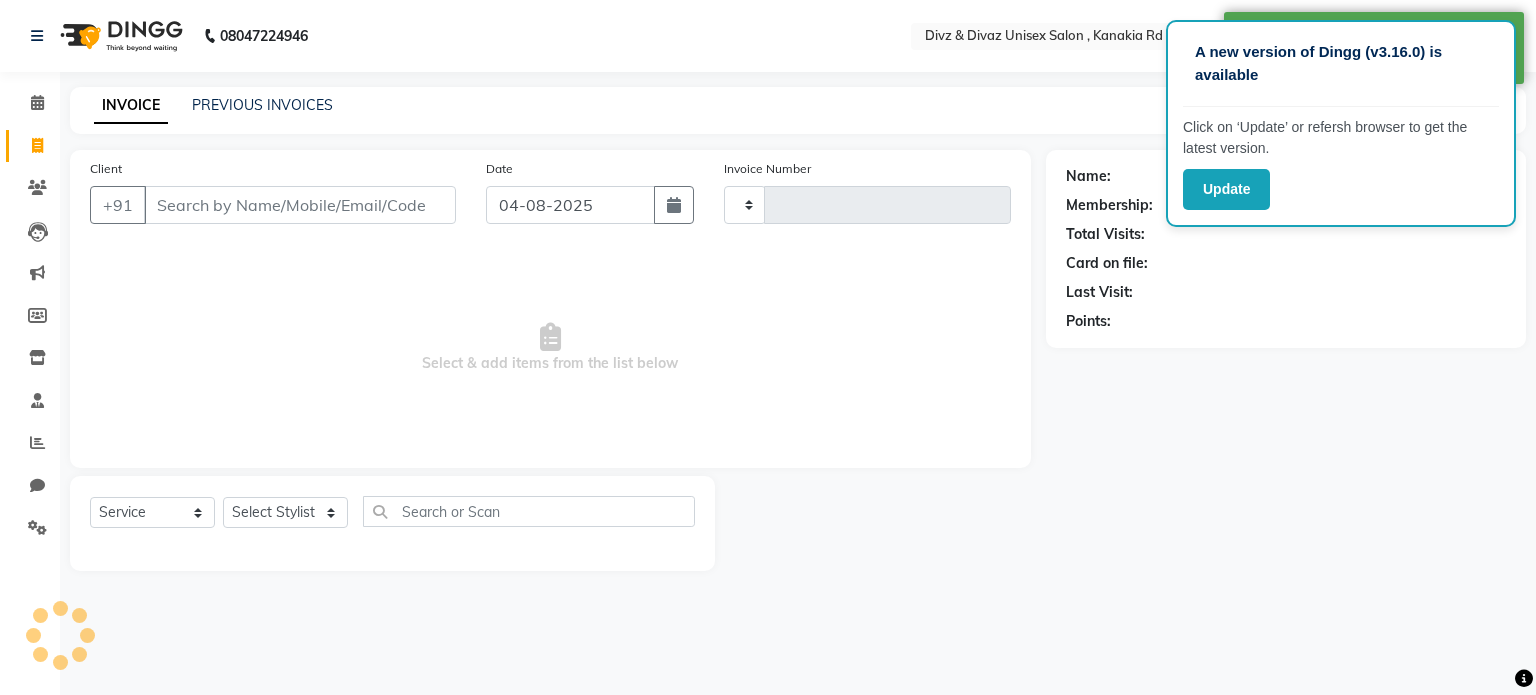 type on "2110" 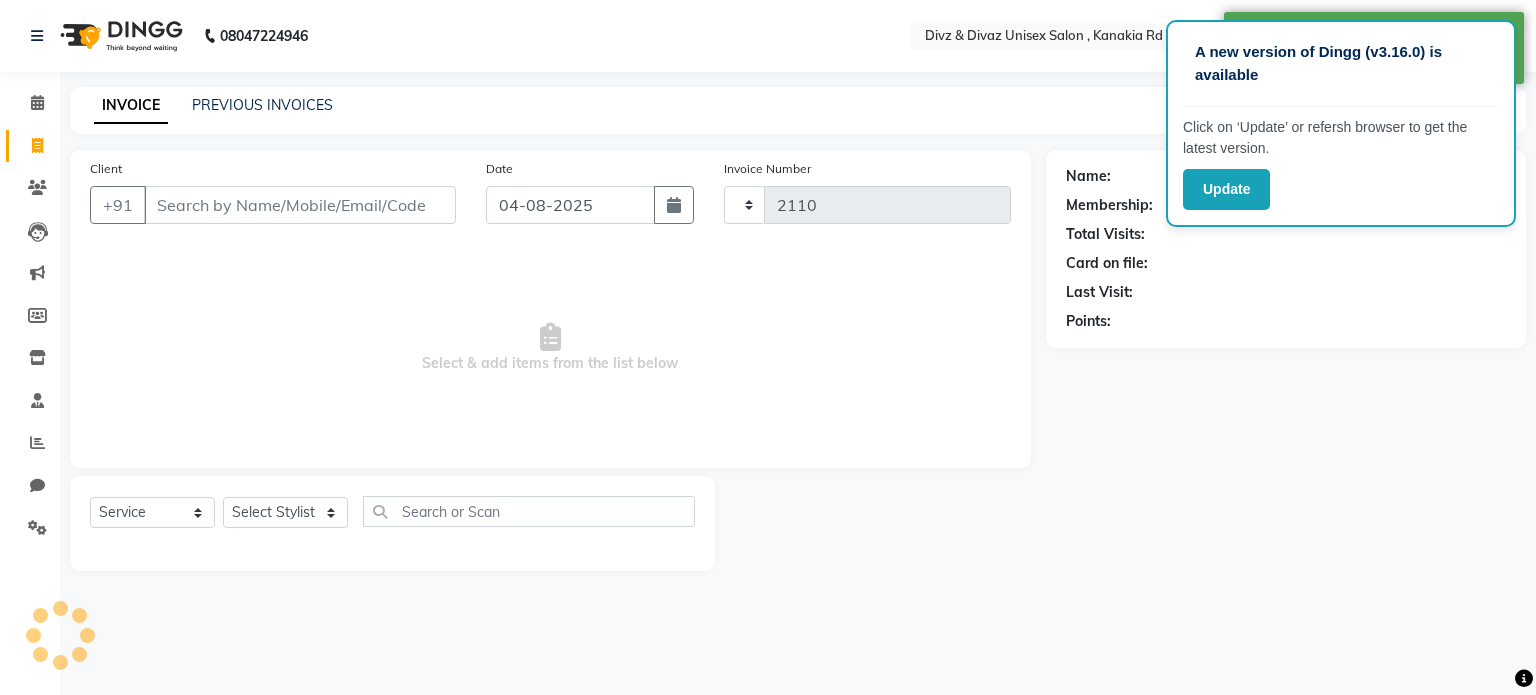 select on "7588" 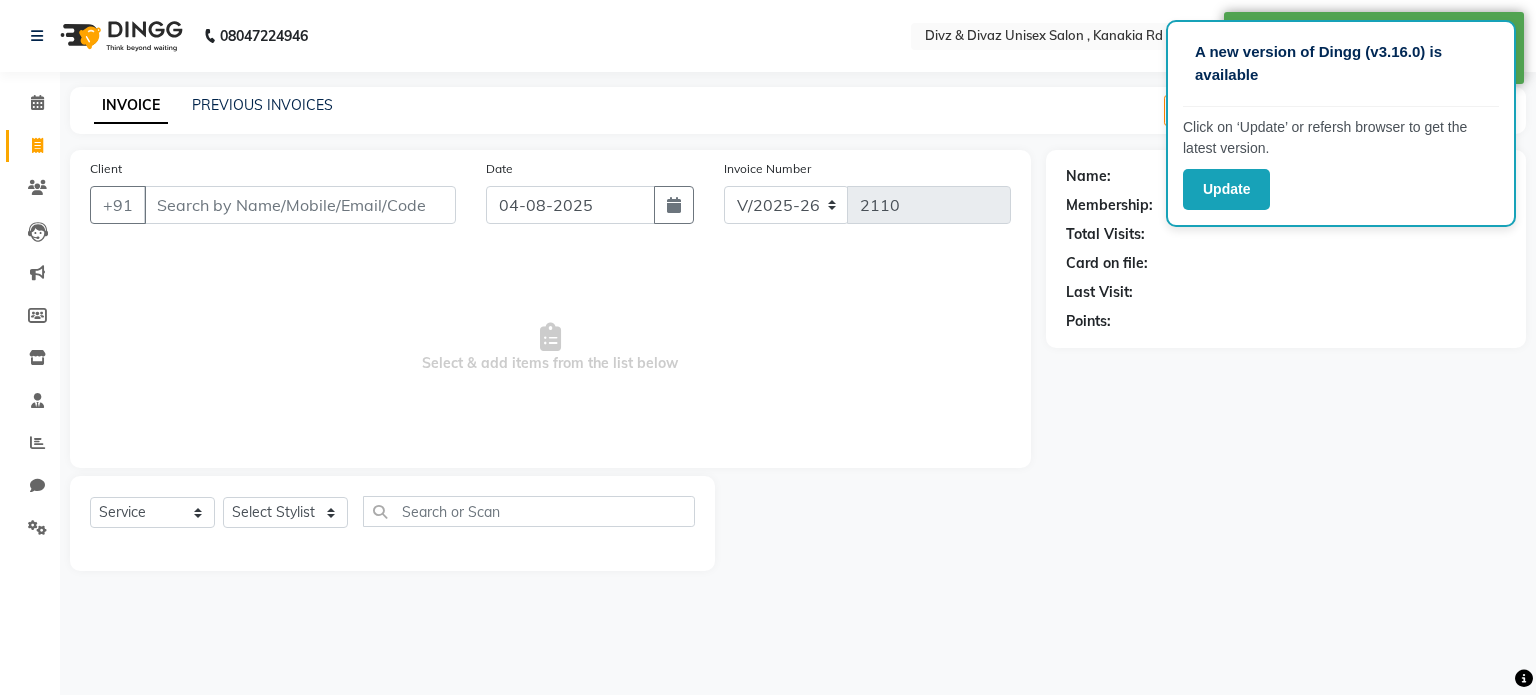 click on "Client" at bounding box center [300, 205] 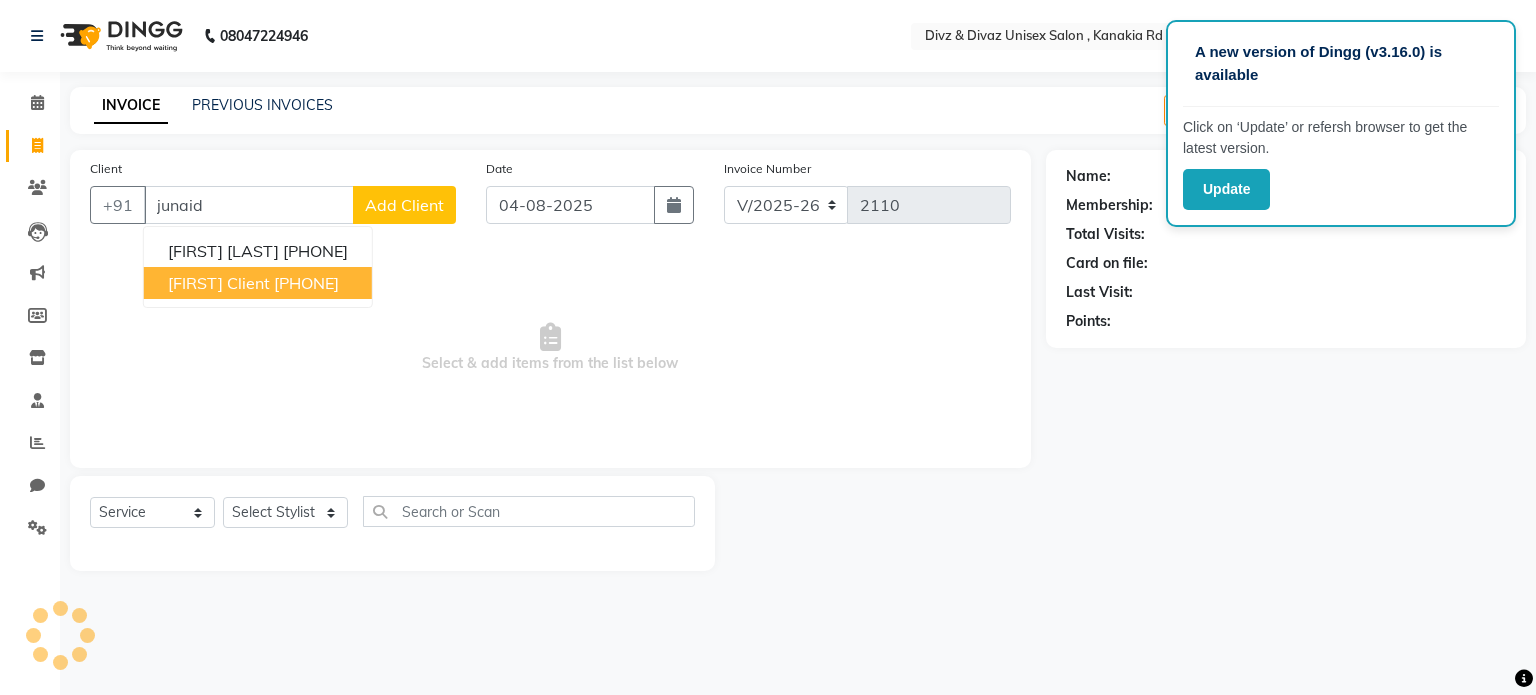 click on "9930964679" at bounding box center (306, 283) 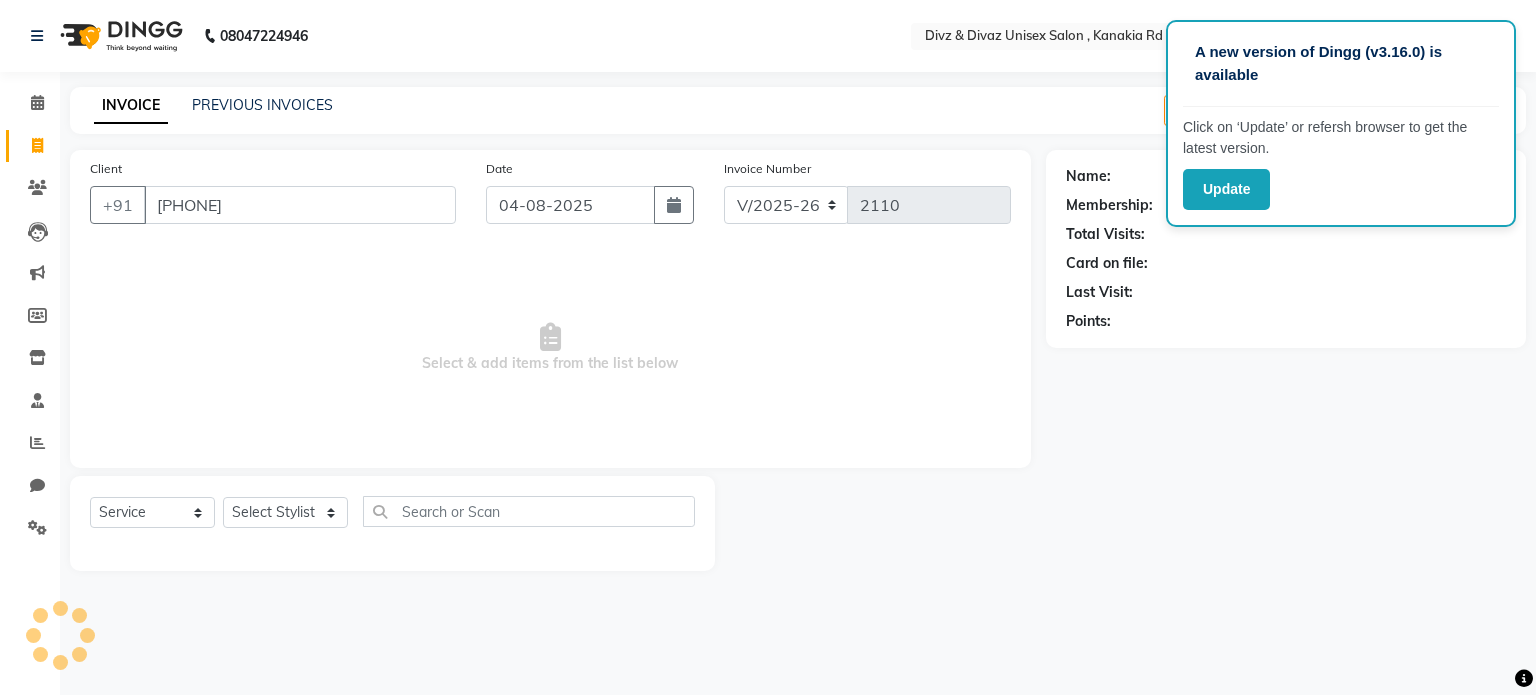 type on "9930964679" 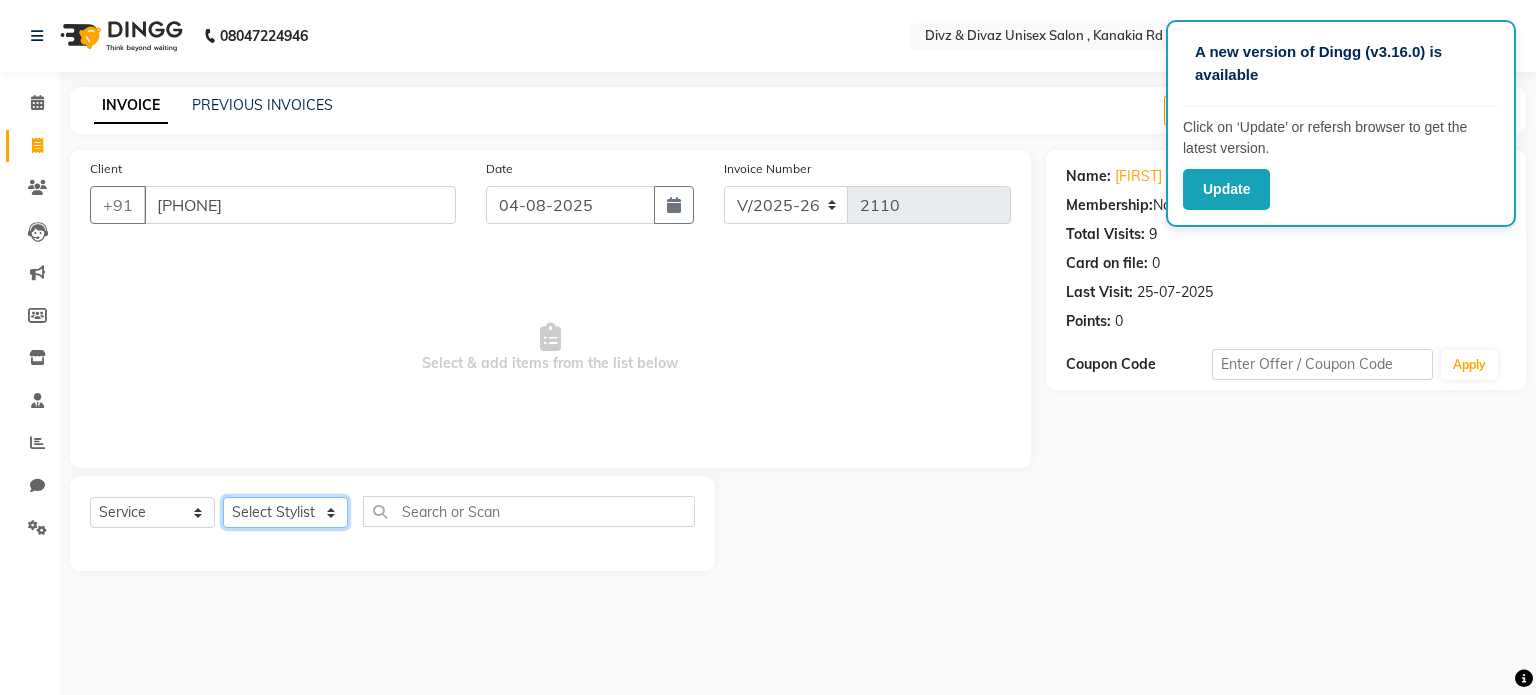 click on "Select Stylist Divyanshu Kailash  Prem ravina shabeer" 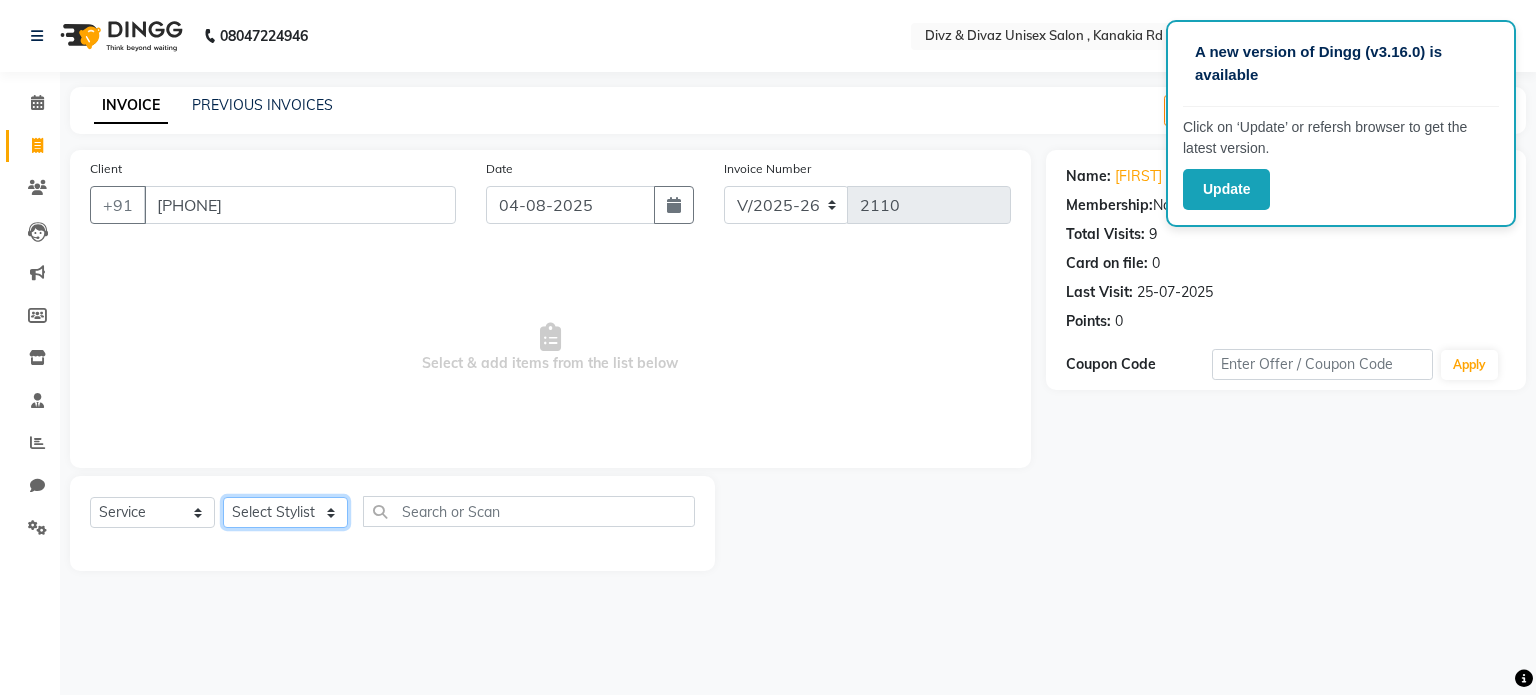 select on "67195" 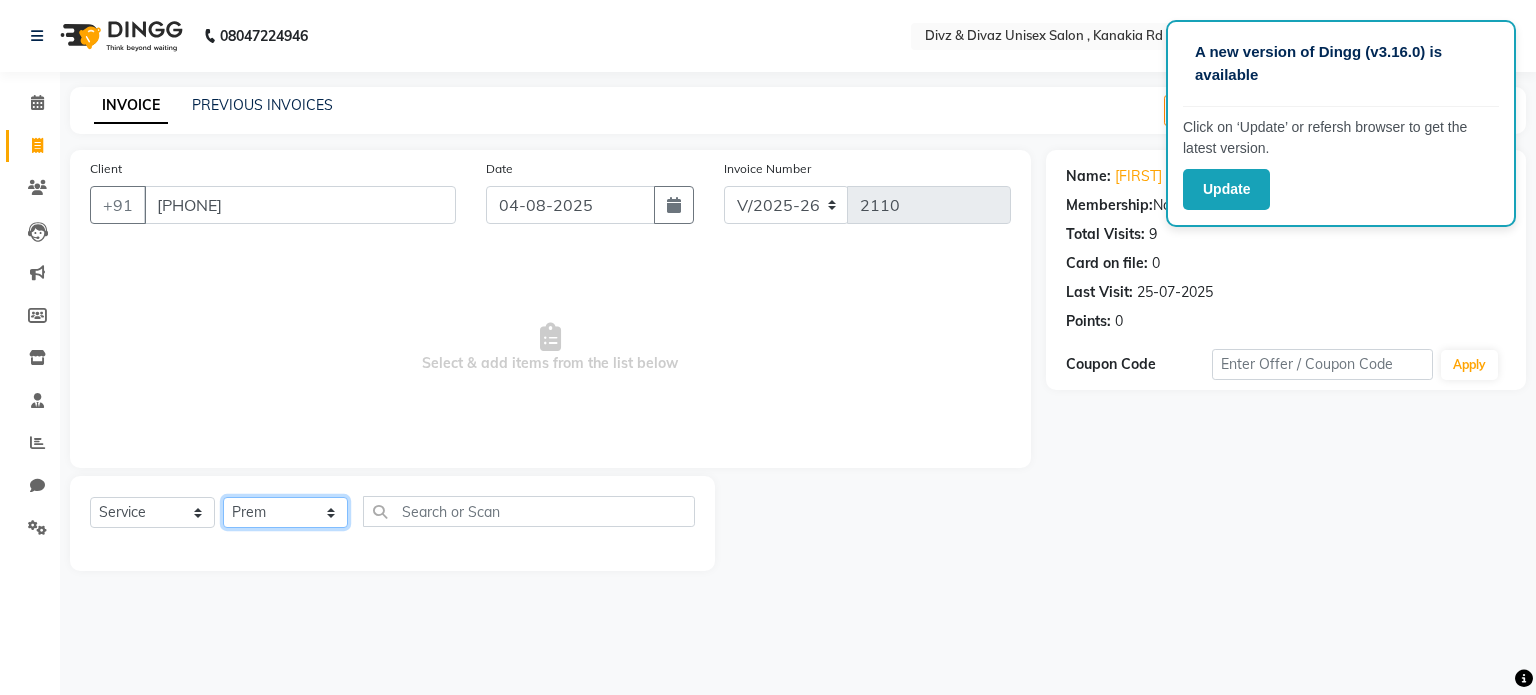 click on "Select Stylist Divyanshu Kailash  Prem ravina shabeer" 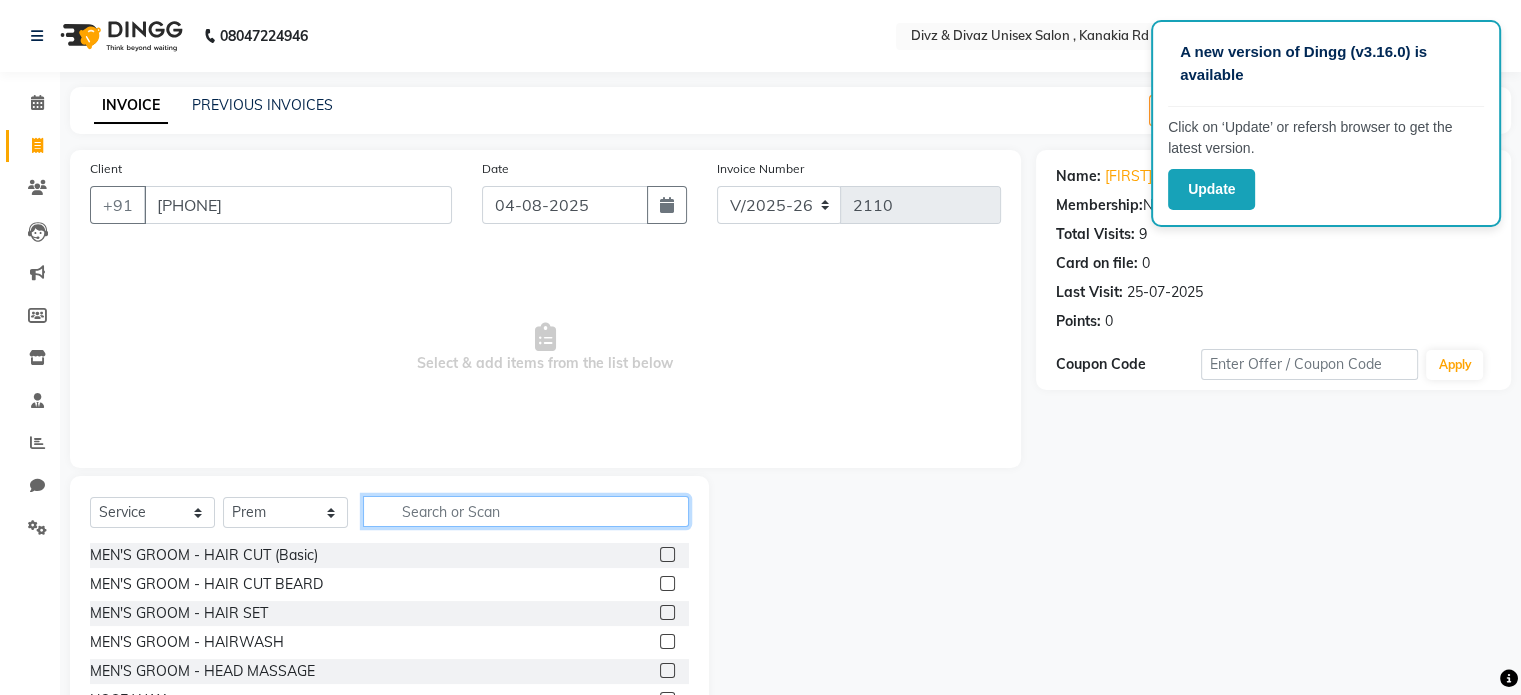 click 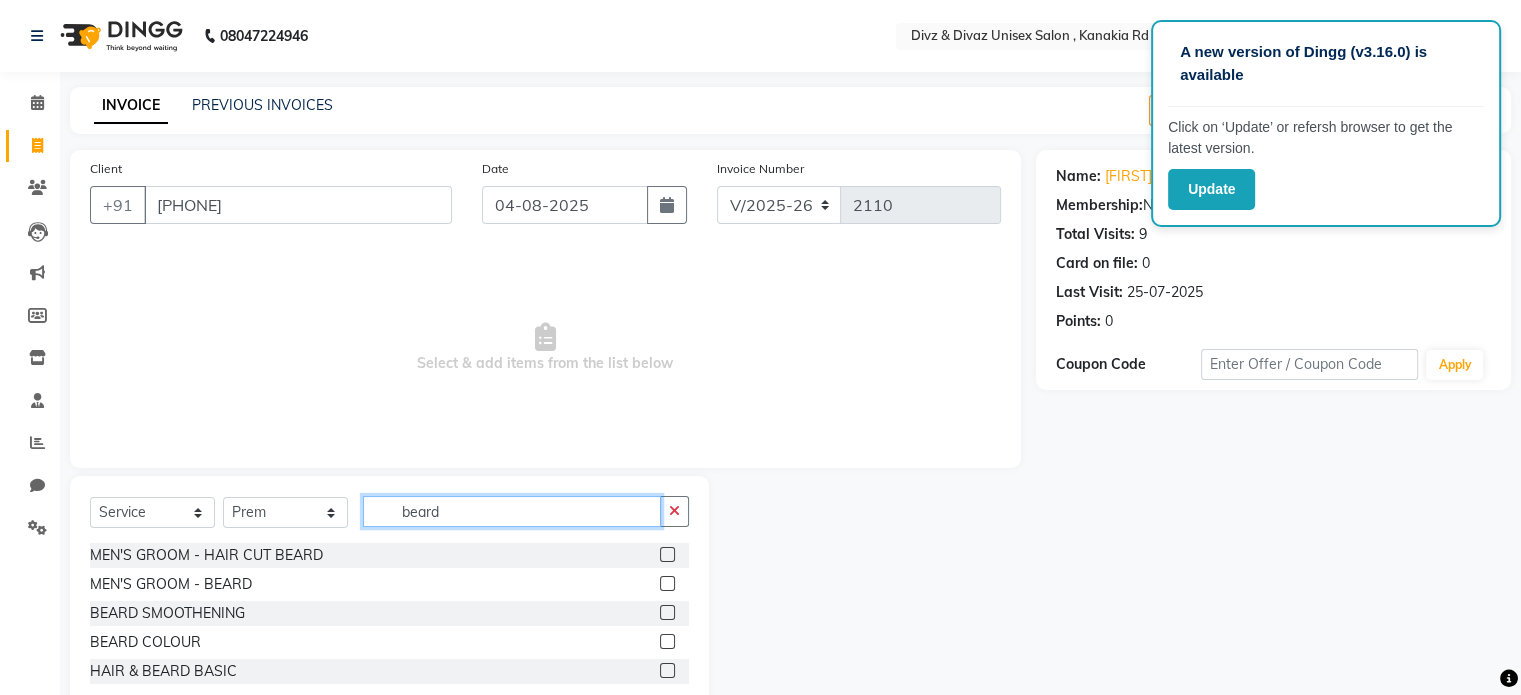 type on "beard" 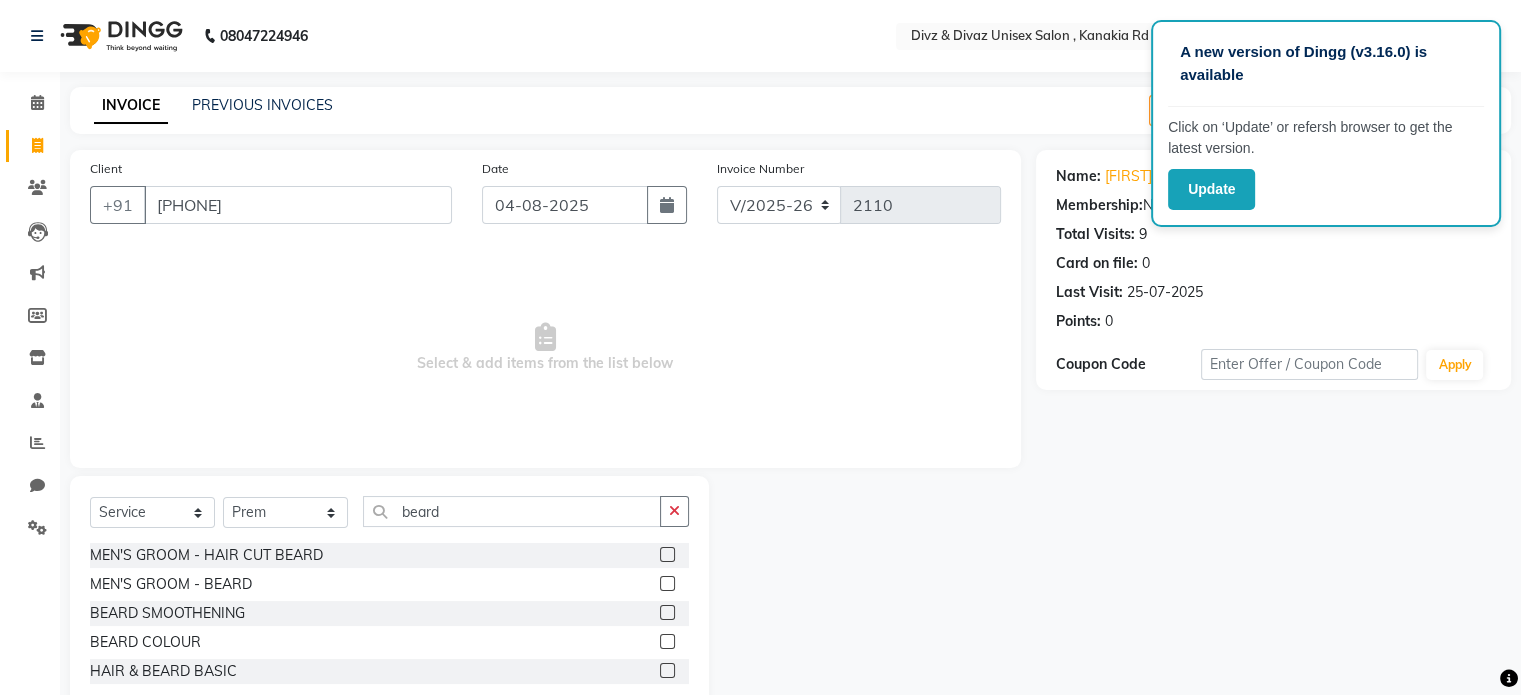 click 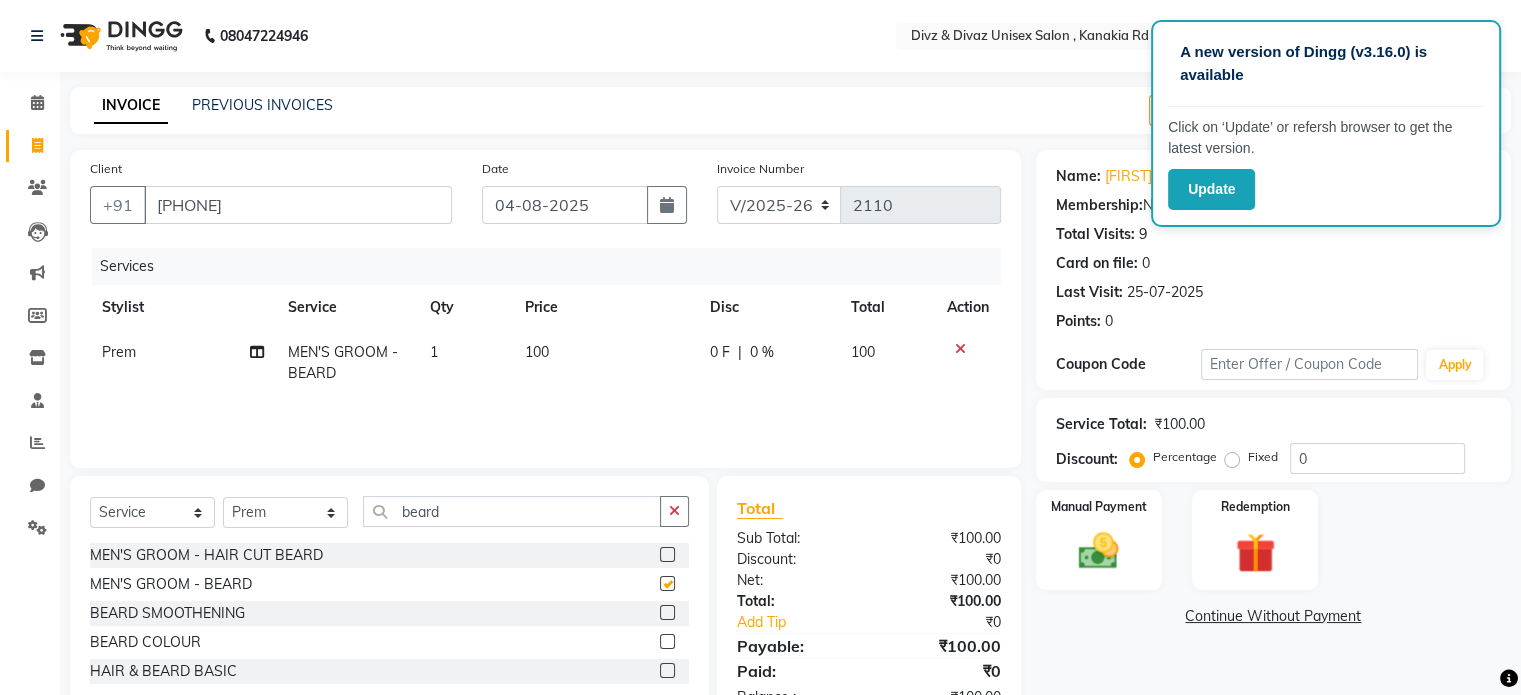 checkbox on "false" 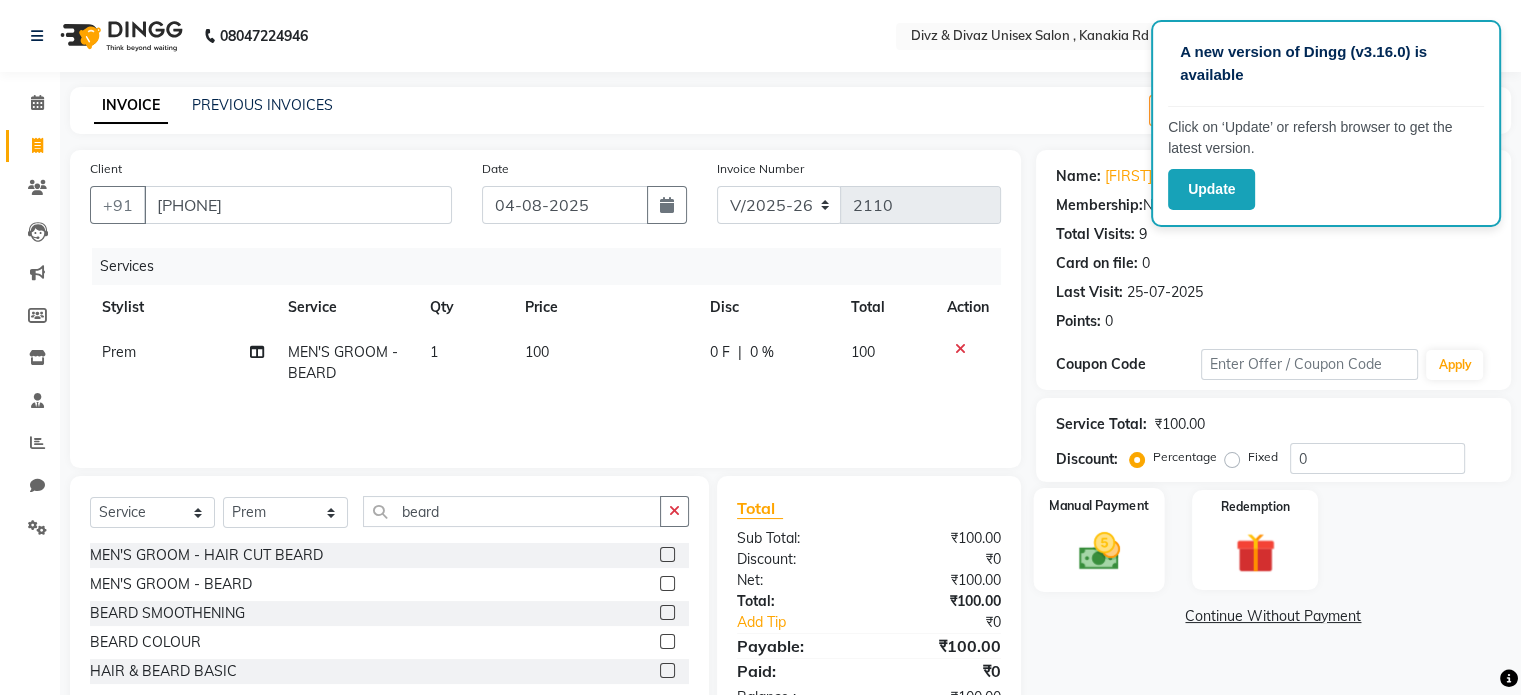 click on "Manual Payment" 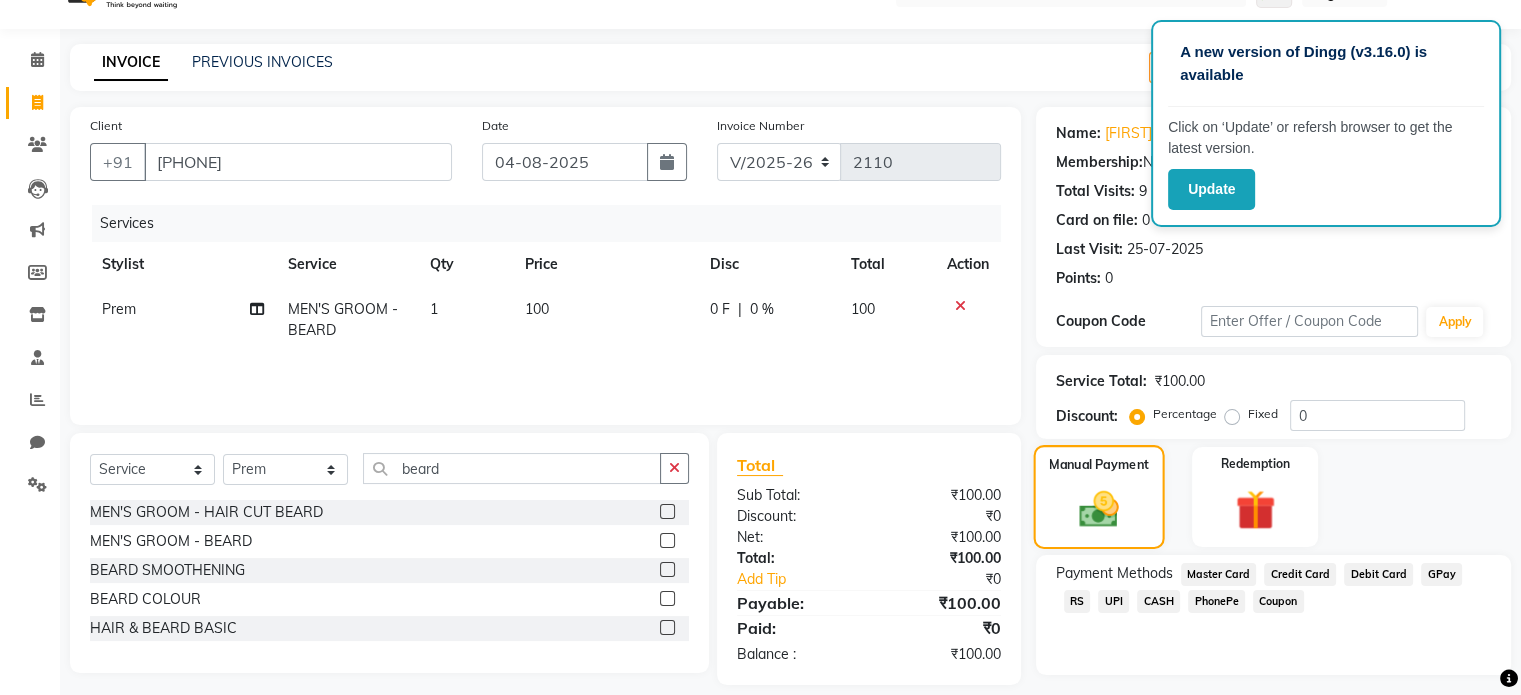 scroll, scrollTop: 80, scrollLeft: 0, axis: vertical 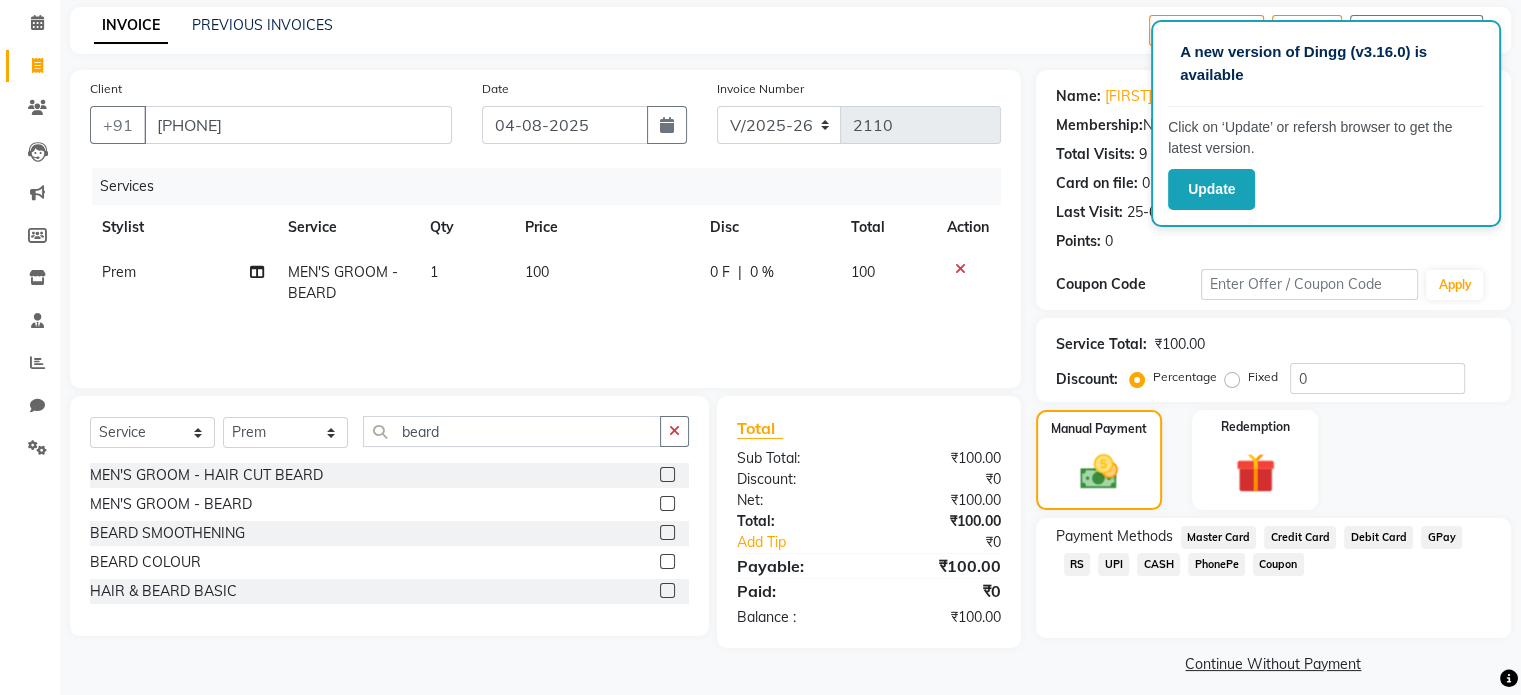click on "UPI" 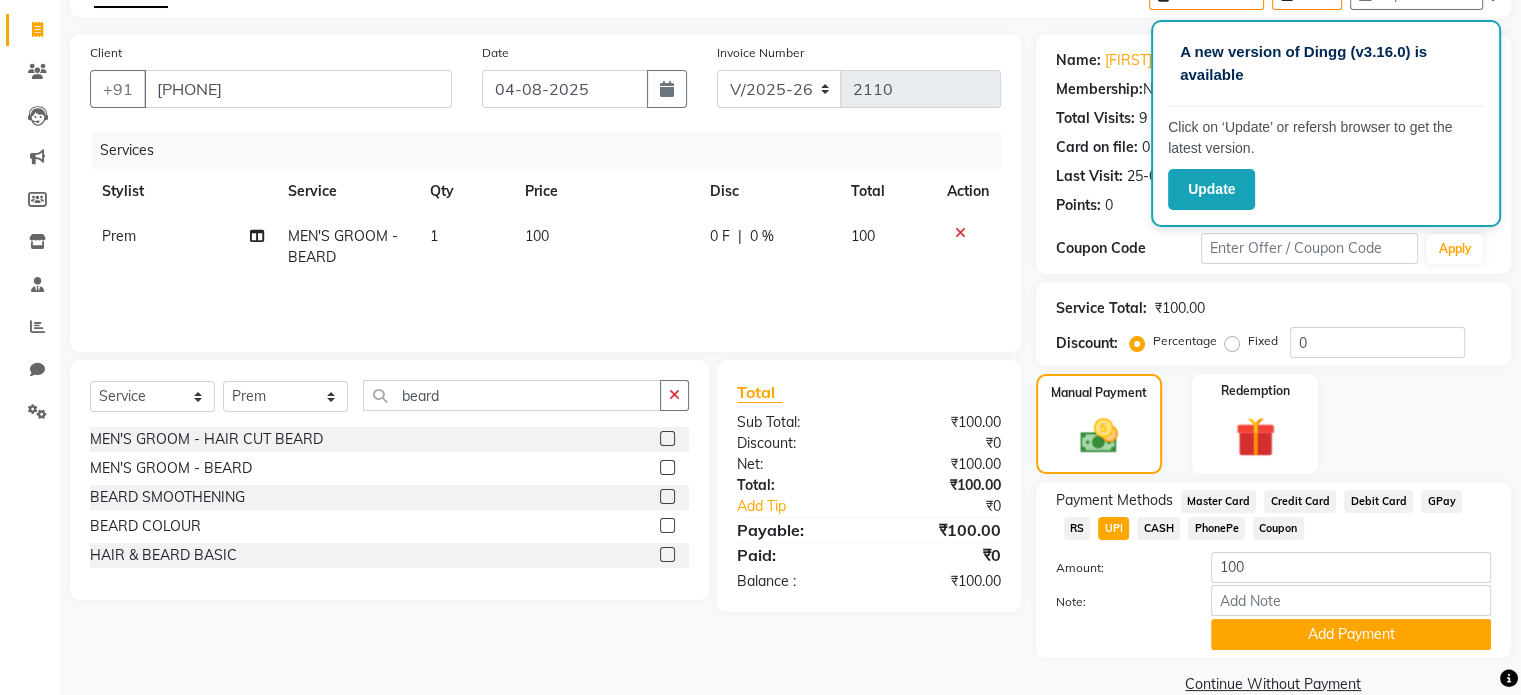 scroll, scrollTop: 80, scrollLeft: 0, axis: vertical 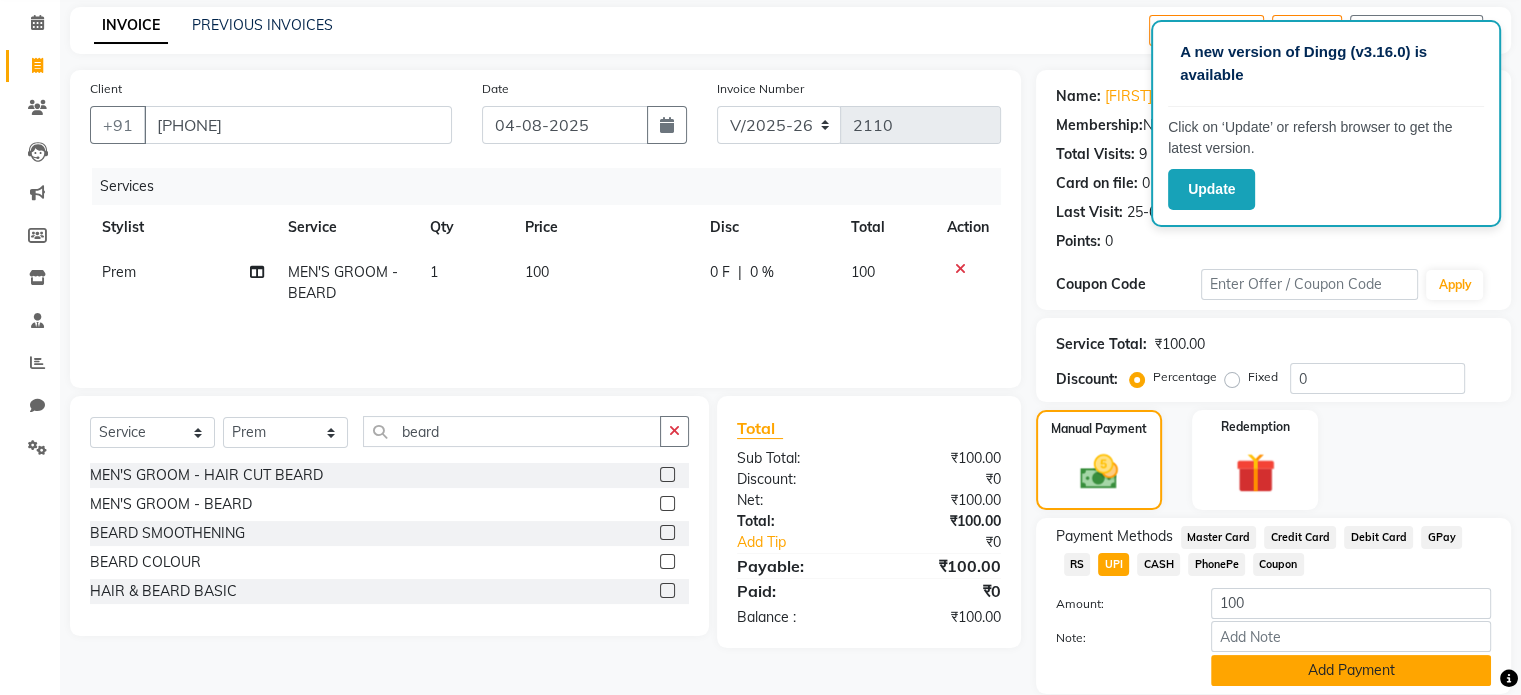 type 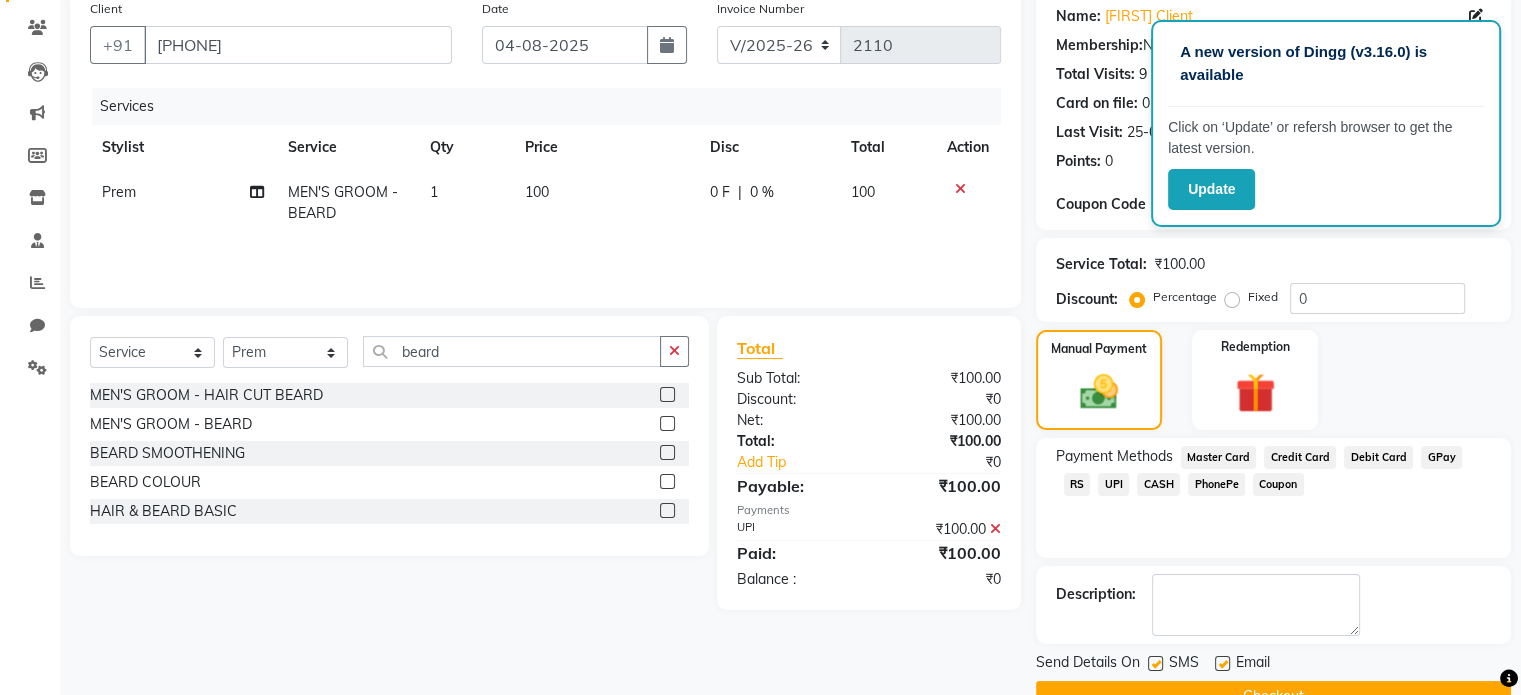 scroll, scrollTop: 200, scrollLeft: 0, axis: vertical 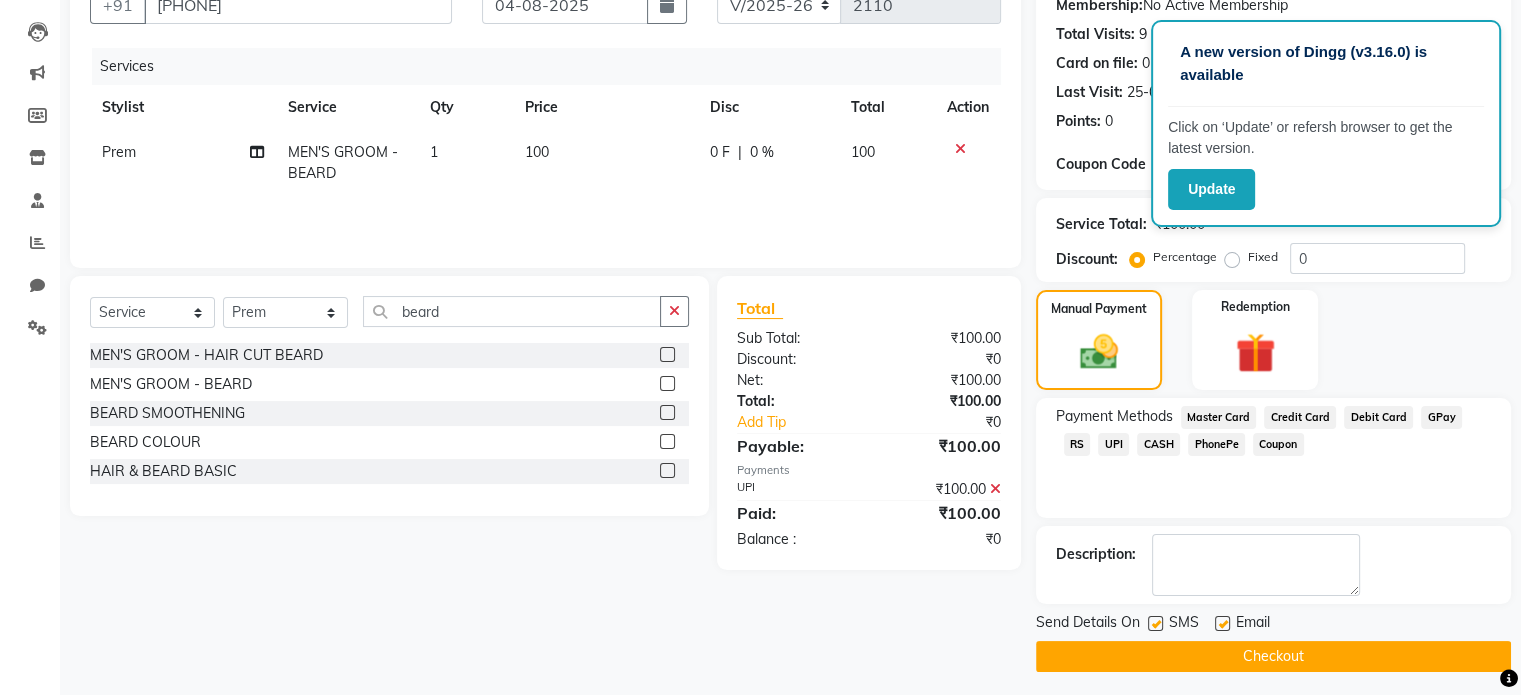 click on "Checkout" 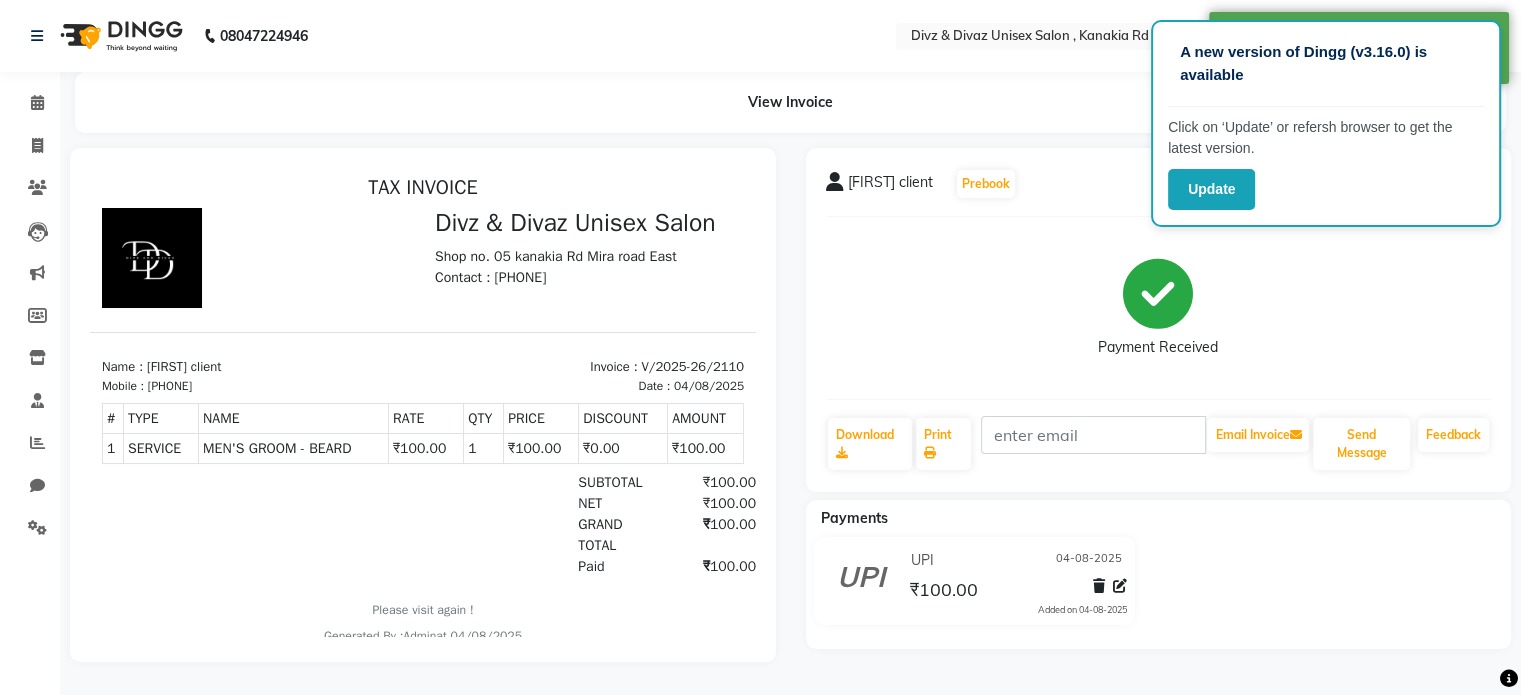 scroll, scrollTop: 0, scrollLeft: 0, axis: both 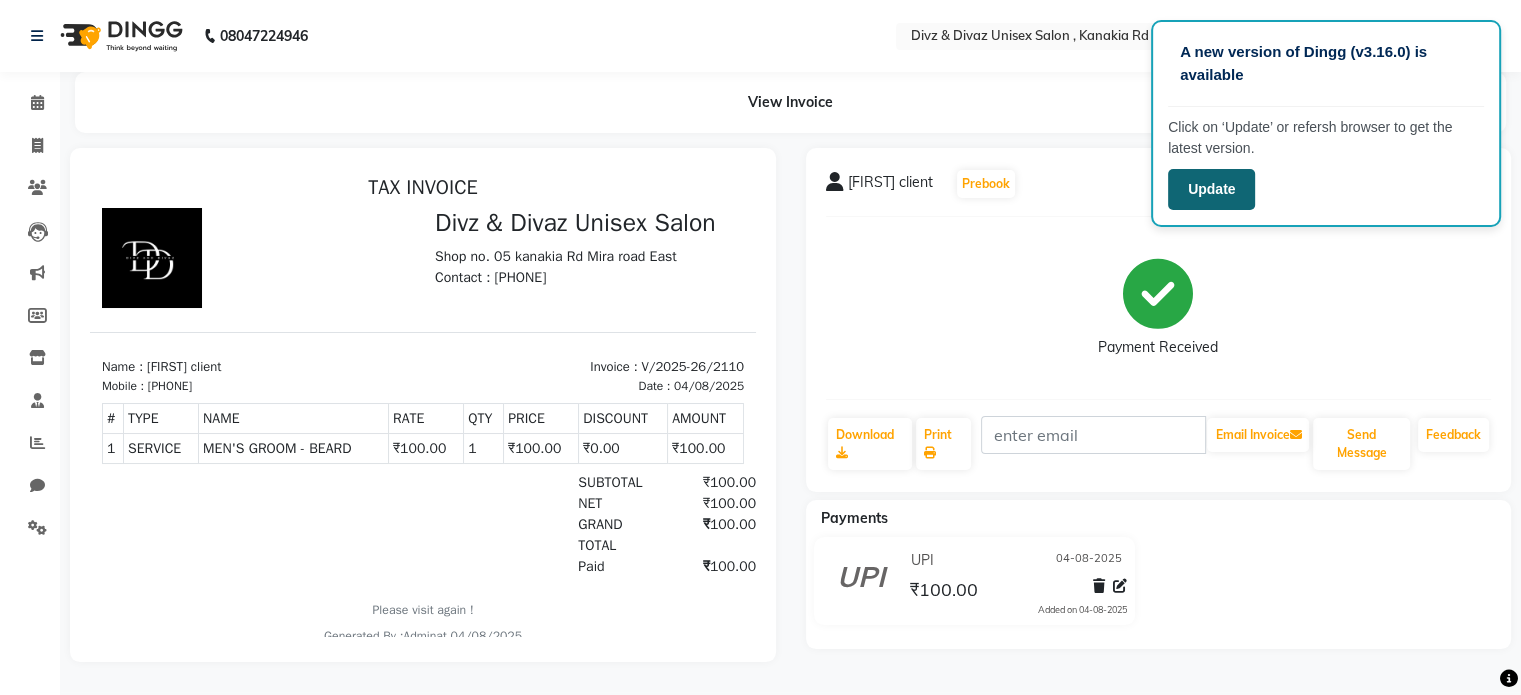 click on "Update" 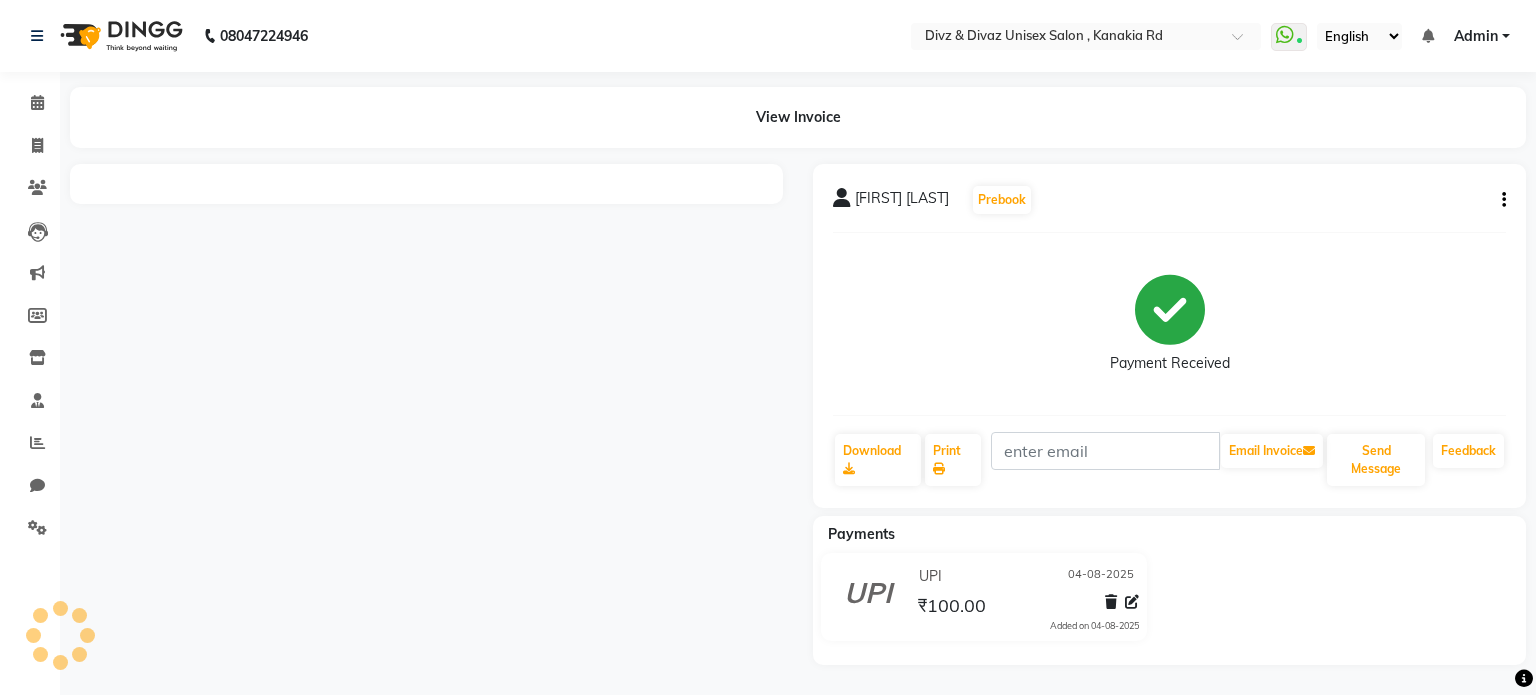 scroll, scrollTop: 0, scrollLeft: 0, axis: both 